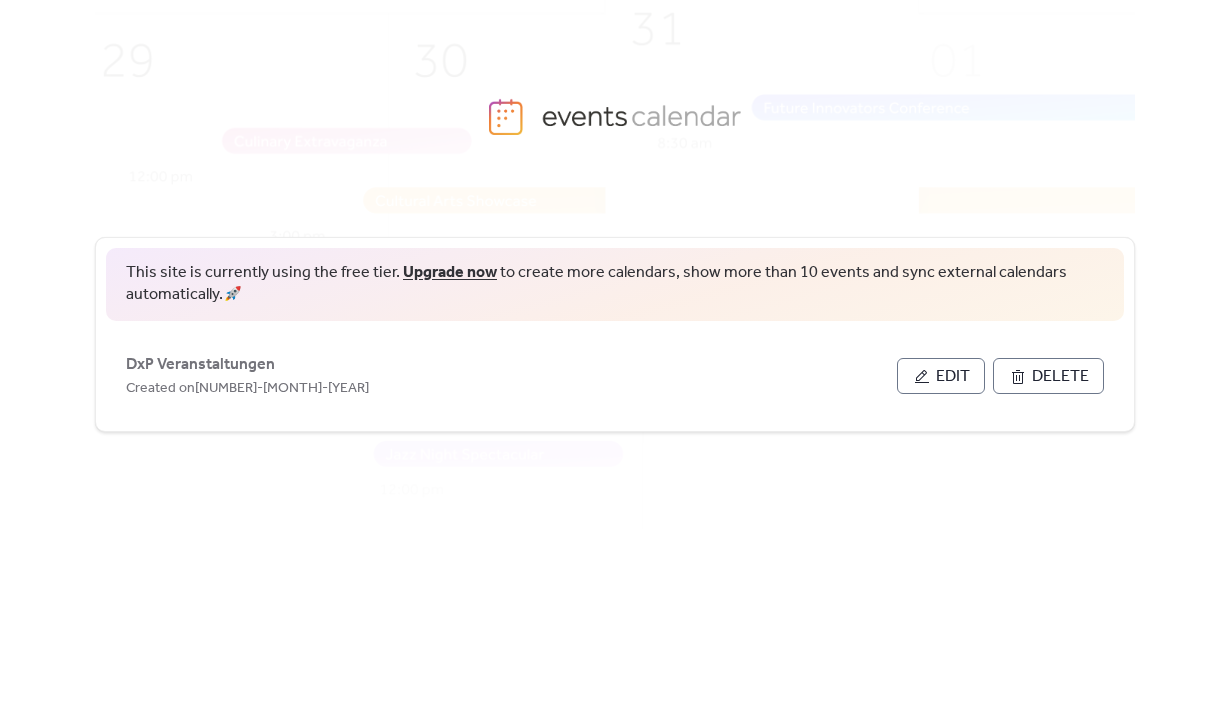 scroll, scrollTop: 0, scrollLeft: 0, axis: both 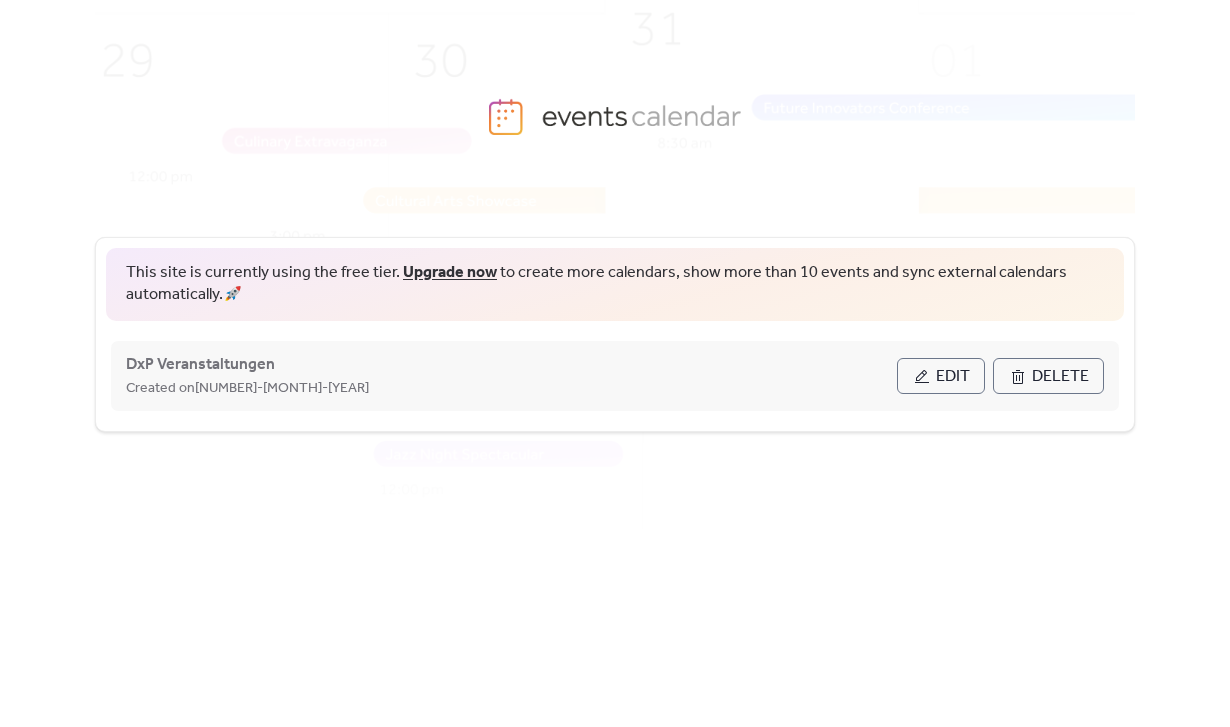 click on "Edit" at bounding box center [953, 377] 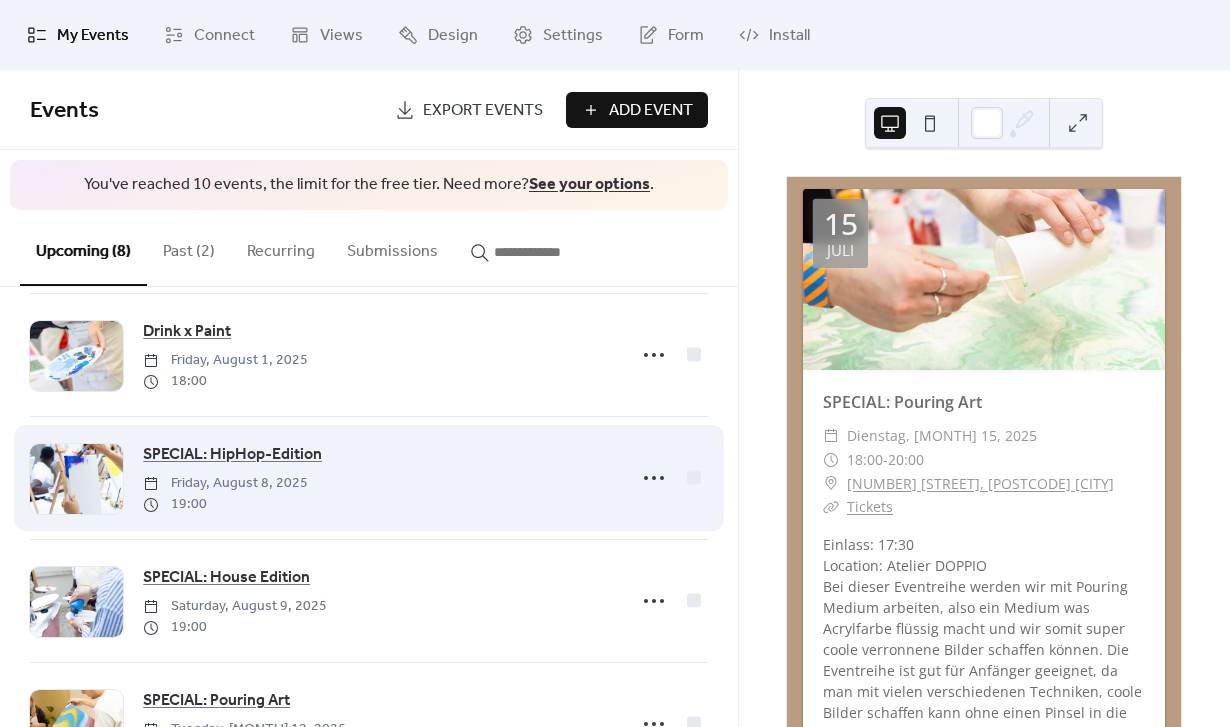 scroll, scrollTop: 374, scrollLeft: 0, axis: vertical 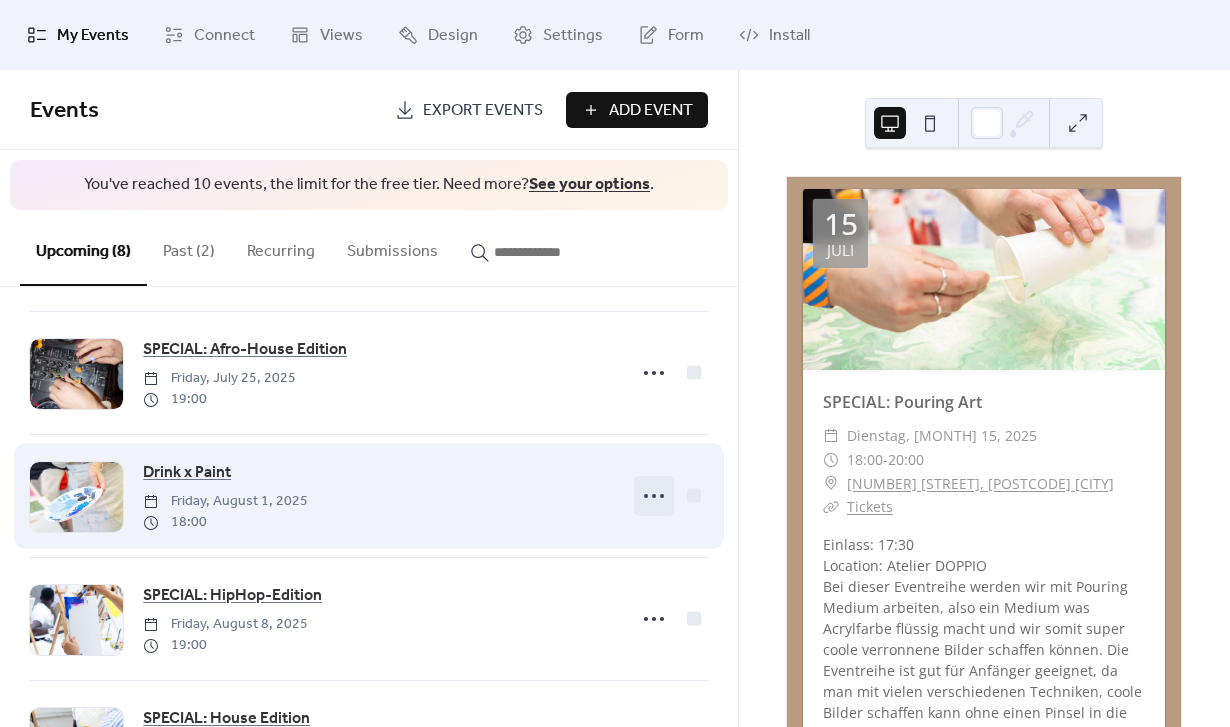 click 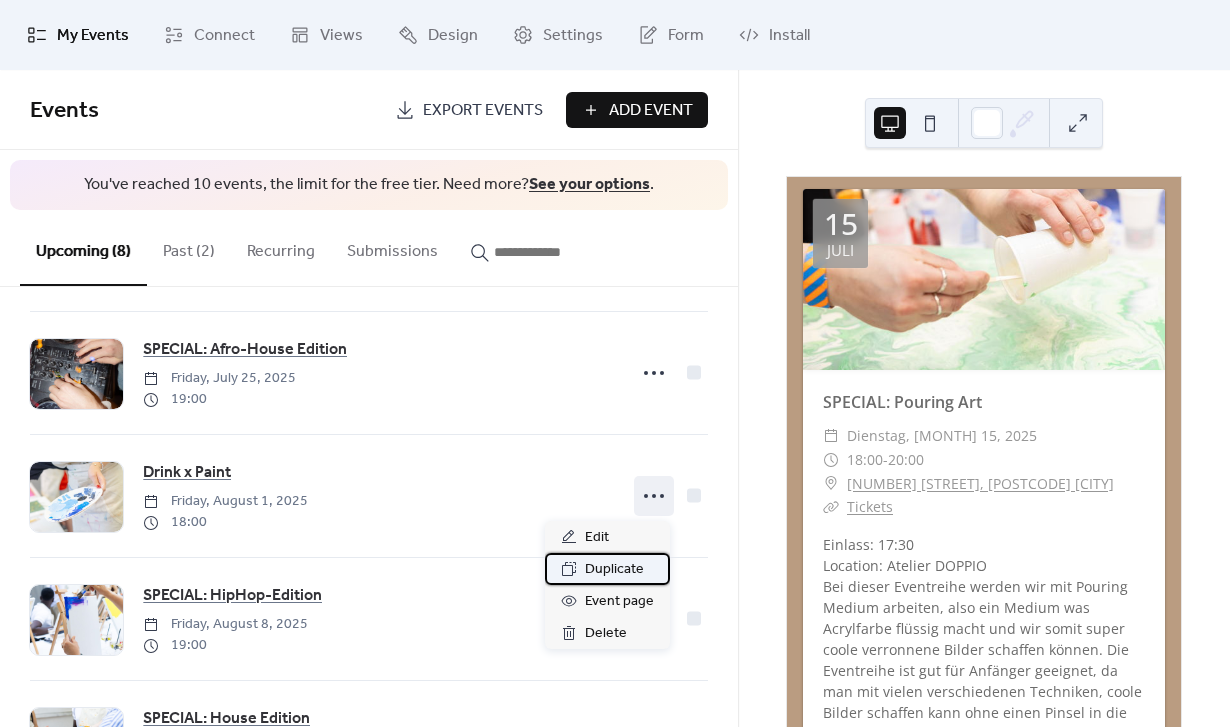 click on "Duplicate" at bounding box center (614, 570) 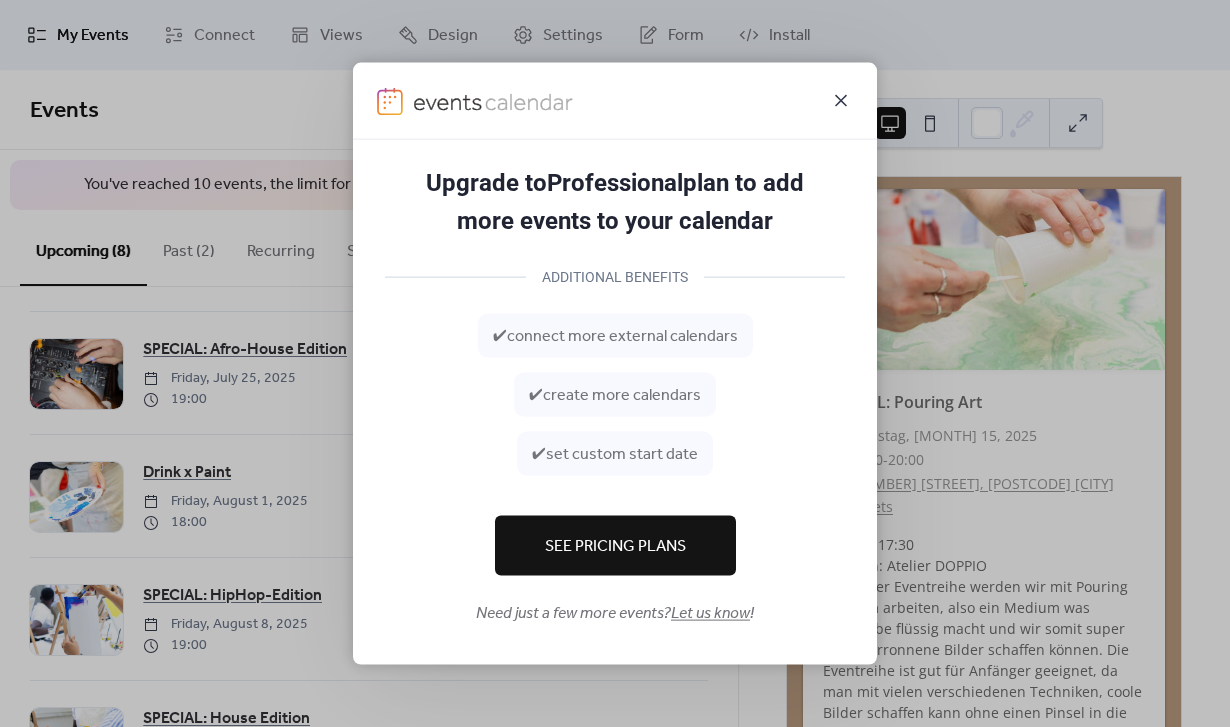 click 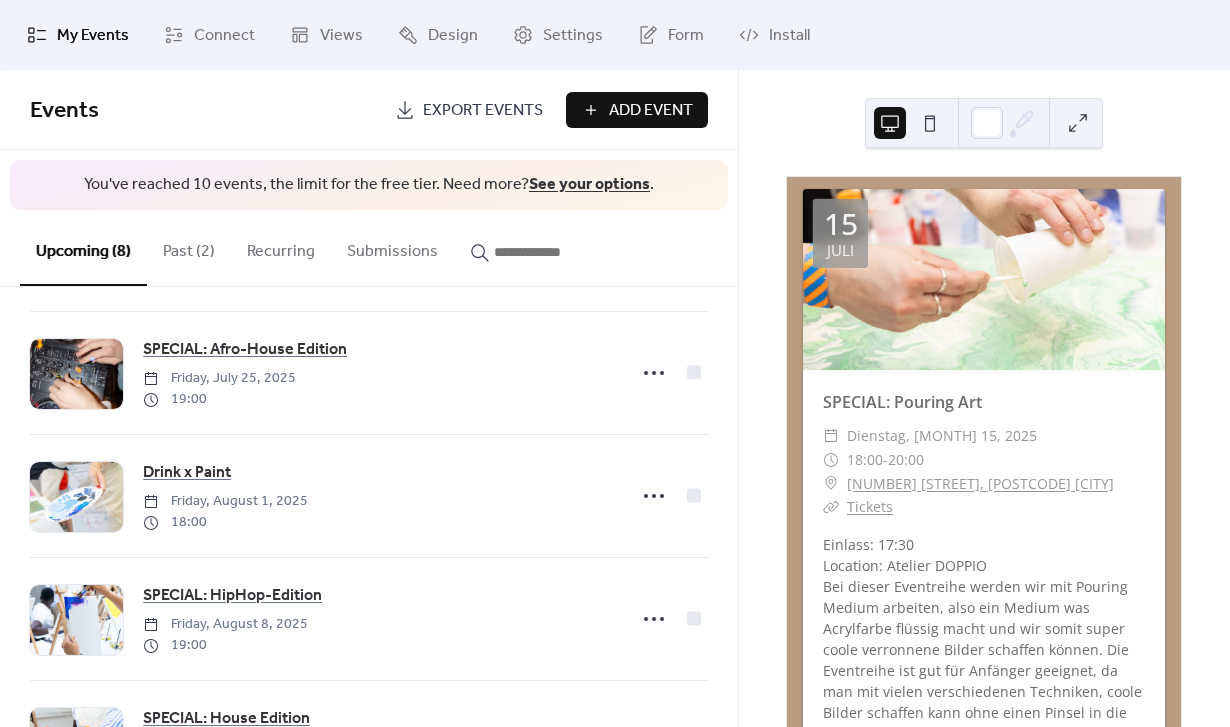 click on "Past  (2)" at bounding box center (189, 247) 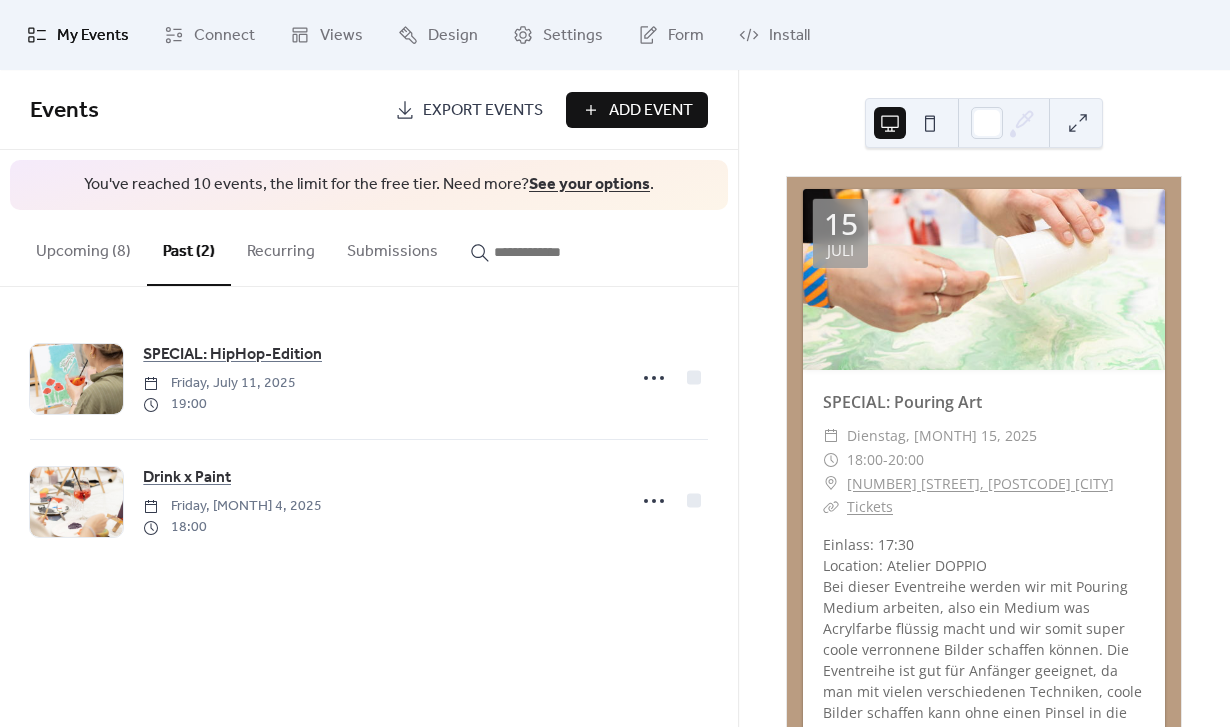 click on "Upcoming  (8)" at bounding box center [83, 247] 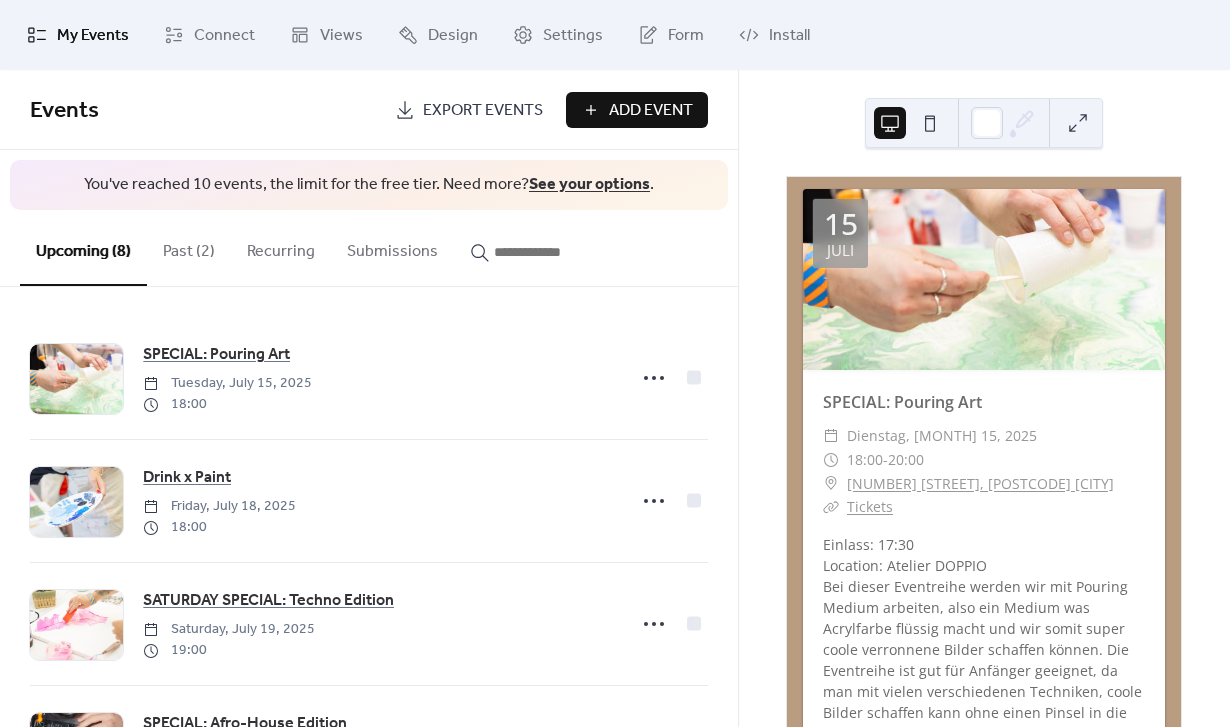 scroll, scrollTop: 0, scrollLeft: 0, axis: both 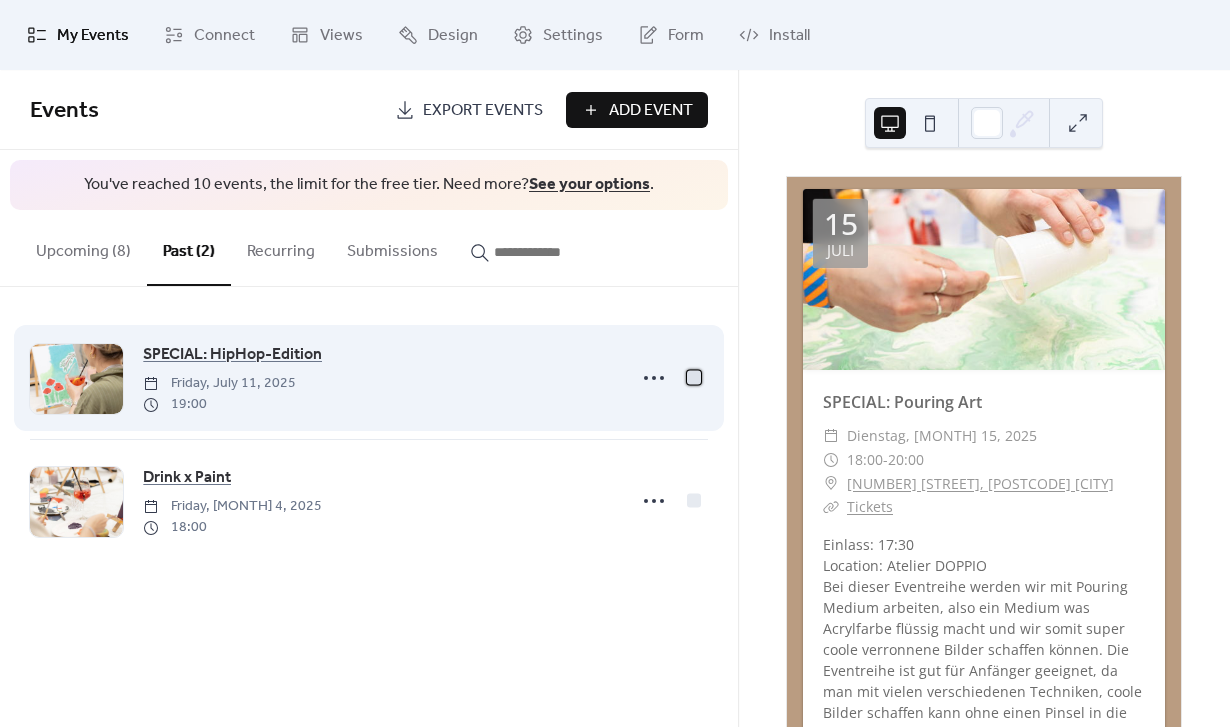click at bounding box center [694, 378] 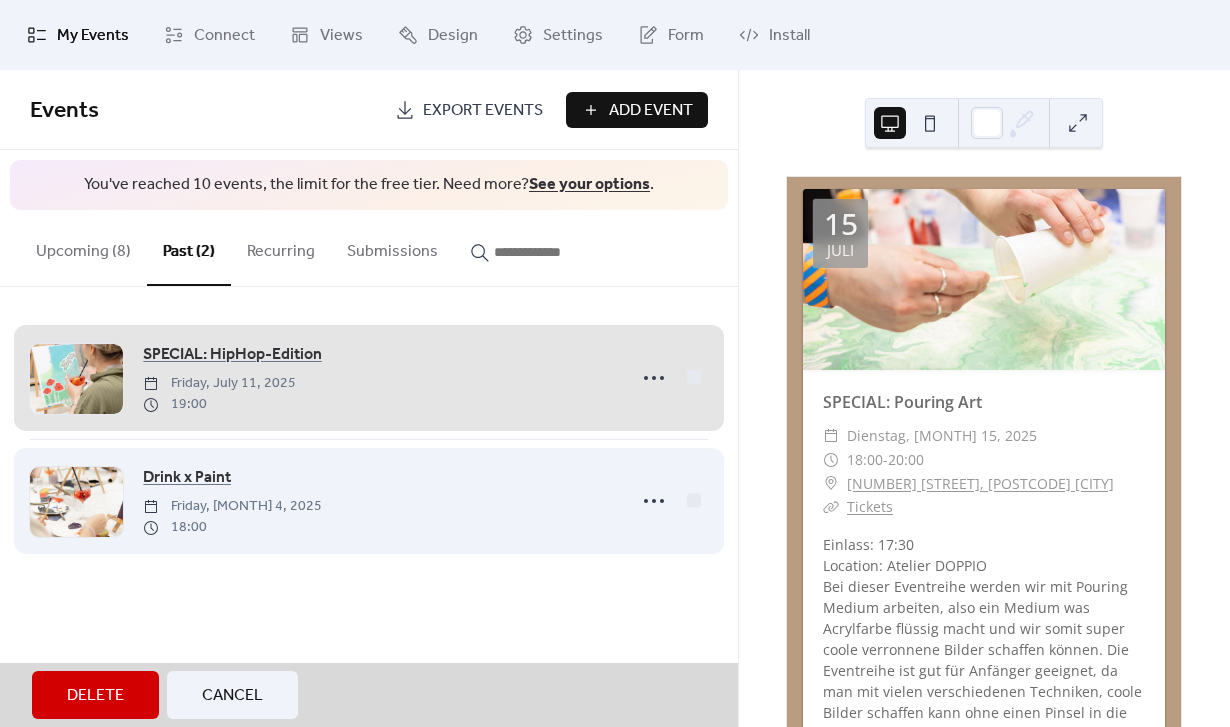 click on "Freitag, [MONTH] 1, 2025 [TIME]" at bounding box center [369, 501] 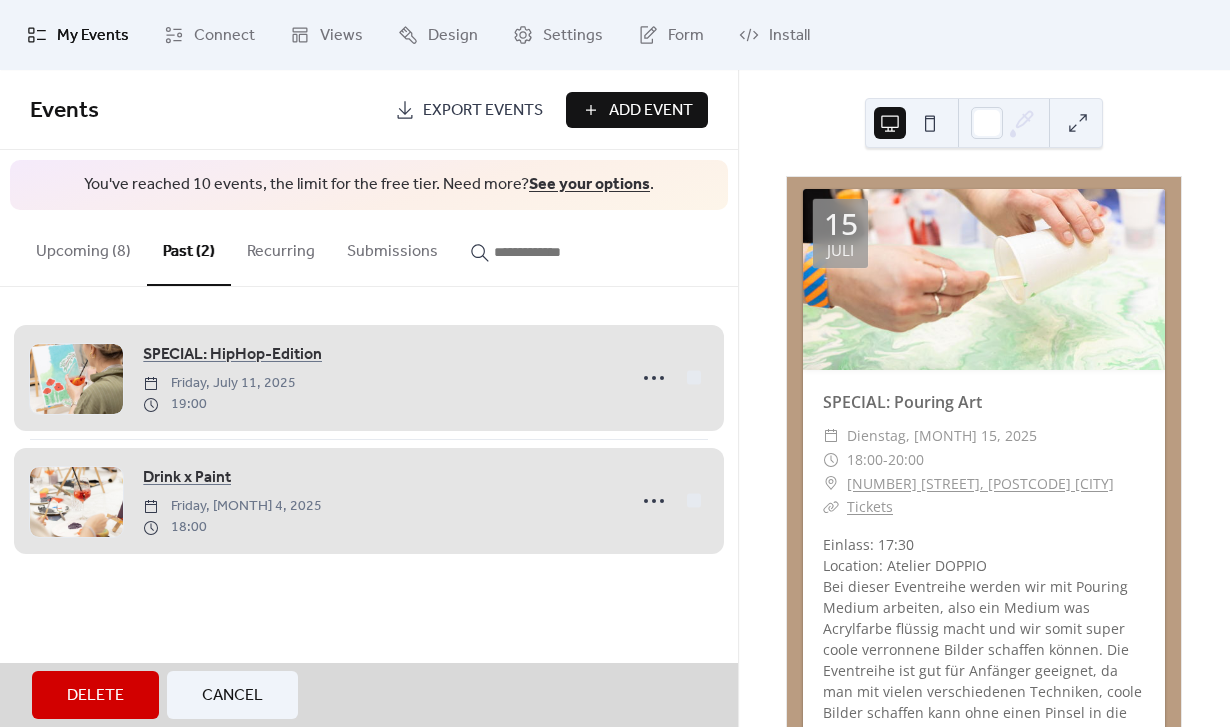 click on "Delete" at bounding box center [95, 696] 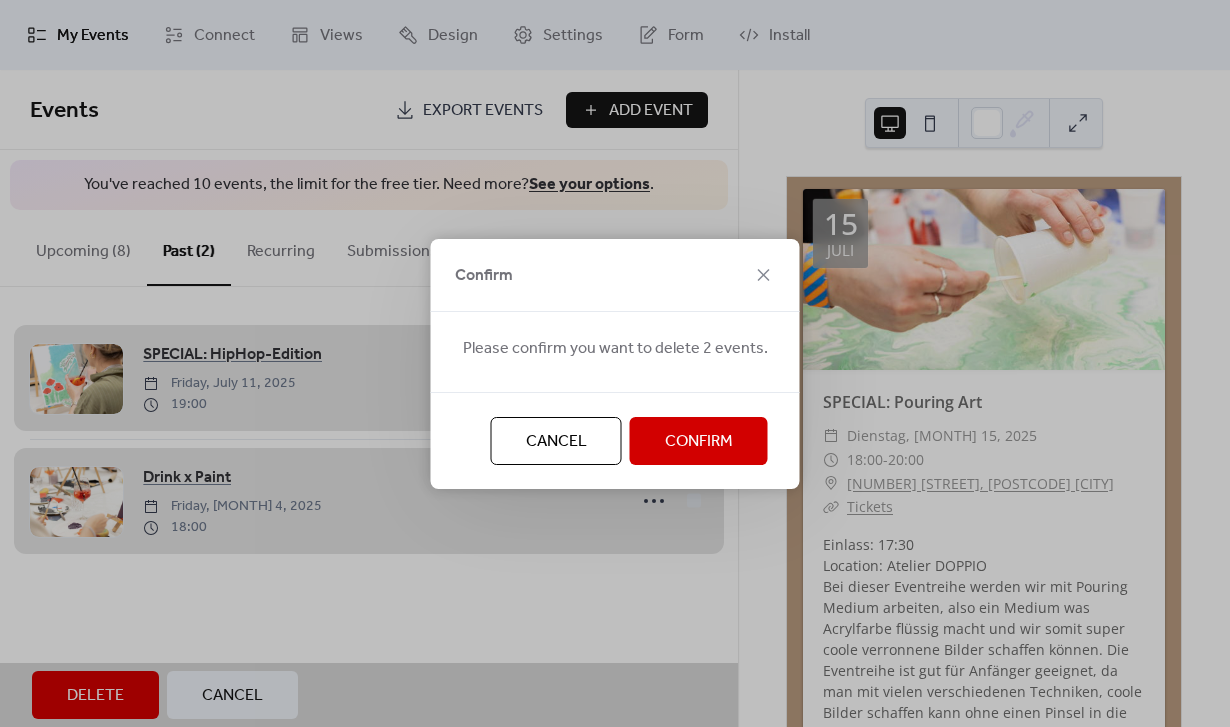 click on "Confirm" at bounding box center (699, 442) 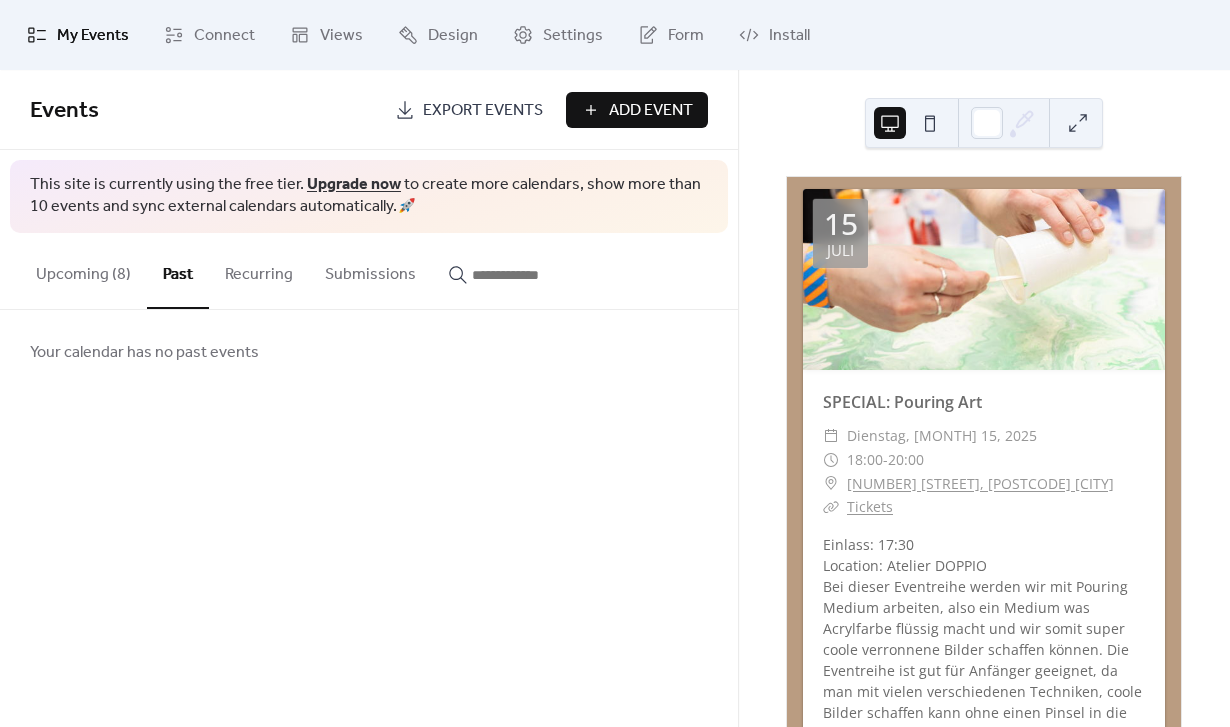 click on "Upcoming  (8)" at bounding box center (83, 270) 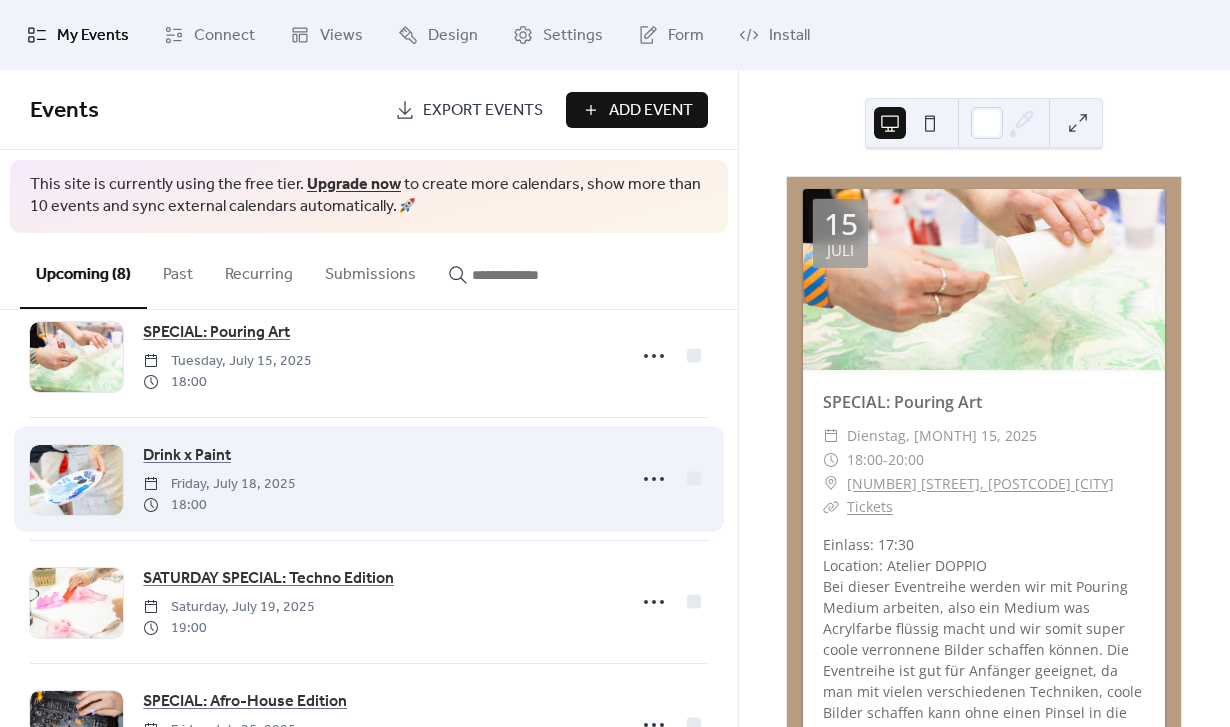 scroll, scrollTop: 41, scrollLeft: 0, axis: vertical 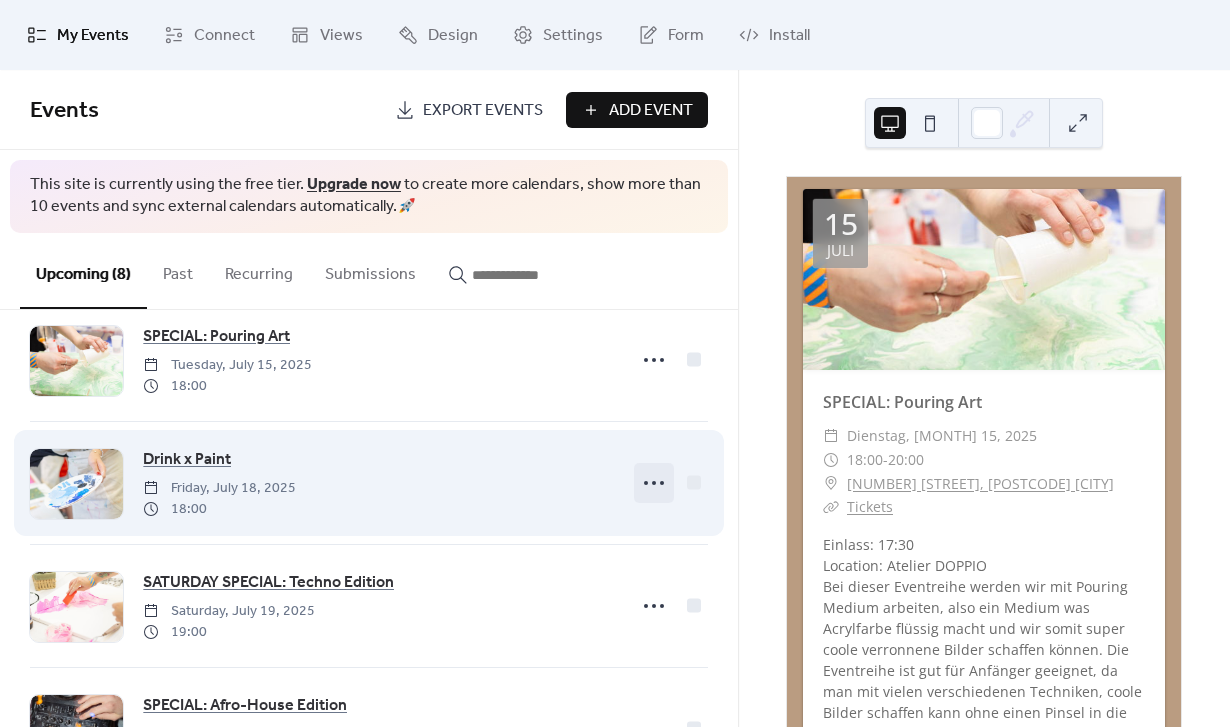 click 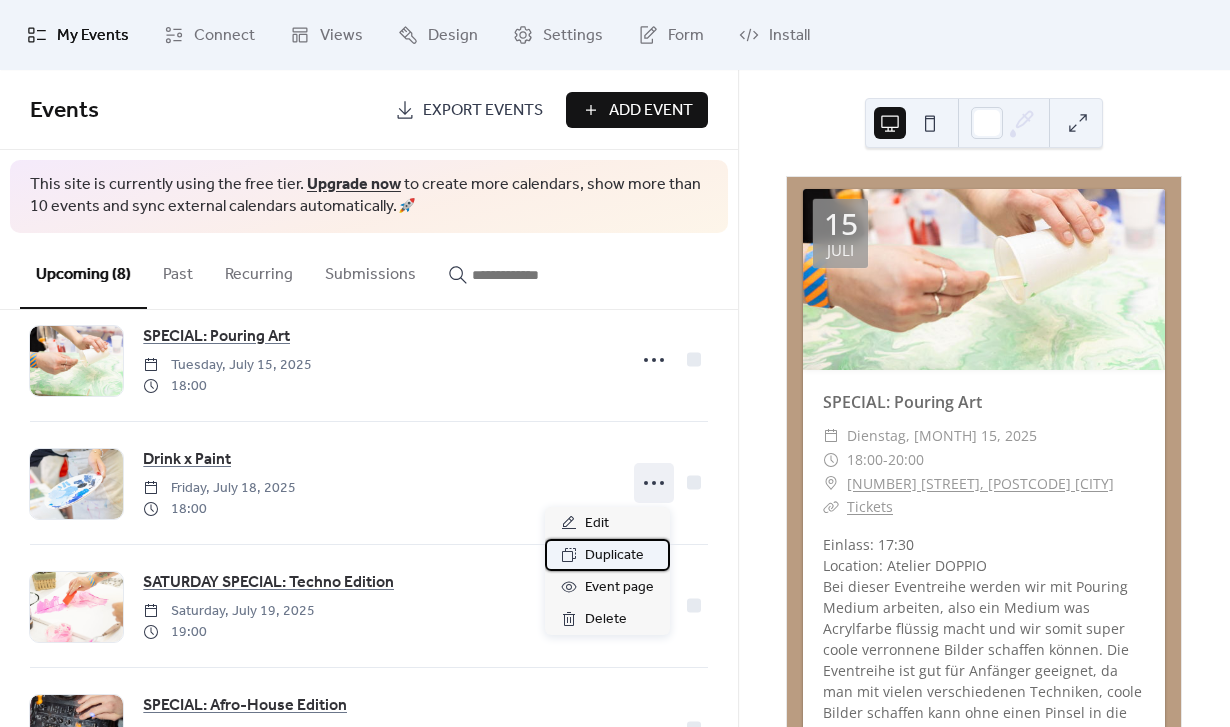 click on "Duplicate" at bounding box center (614, 556) 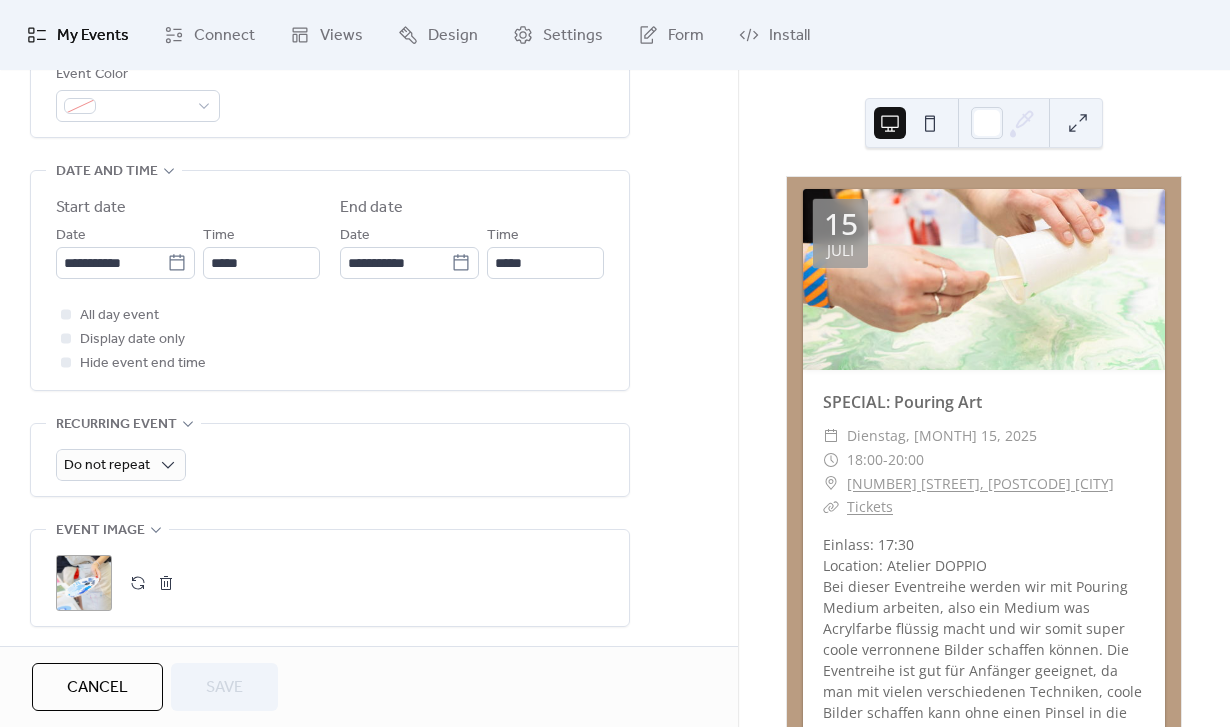 scroll, scrollTop: 533, scrollLeft: 0, axis: vertical 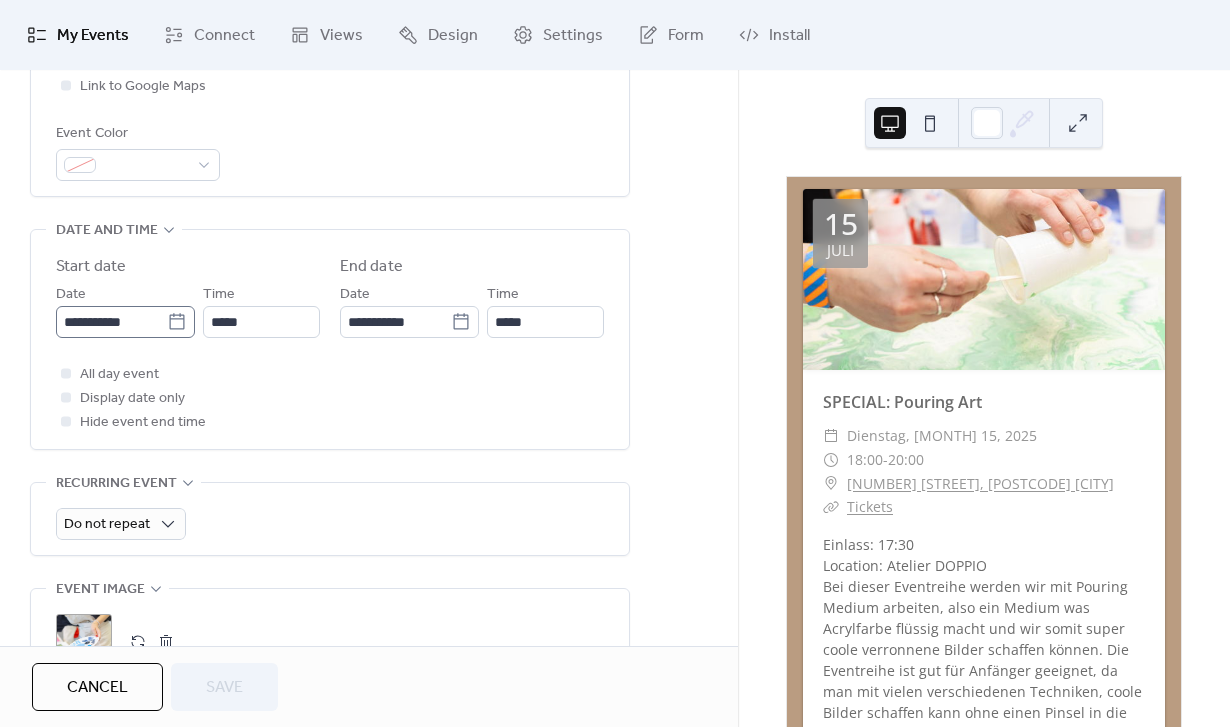 click 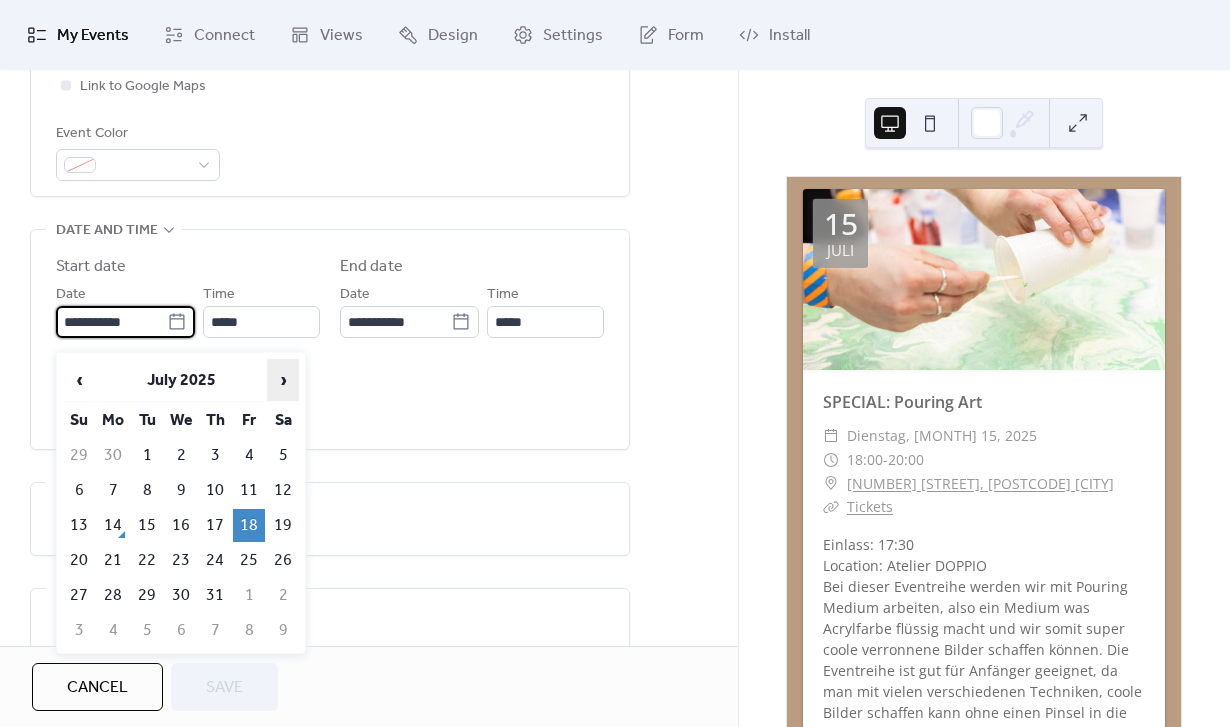 click on "›" at bounding box center (283, 380) 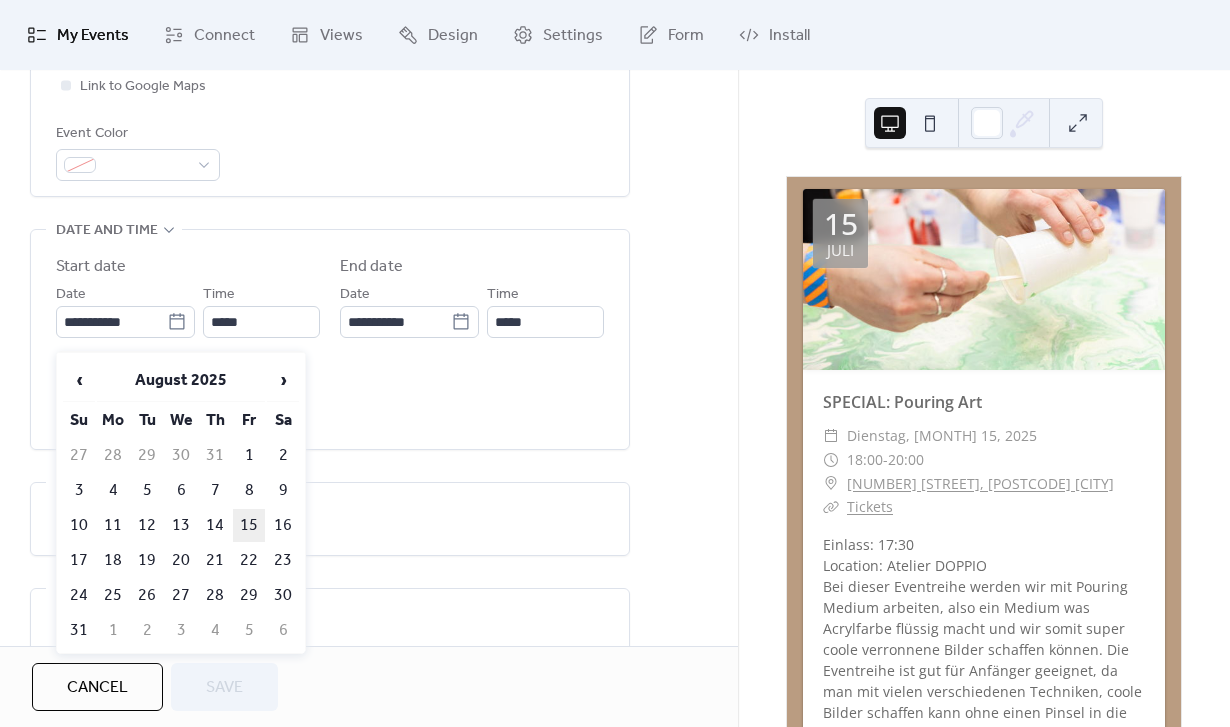 click on "15" at bounding box center [249, 525] 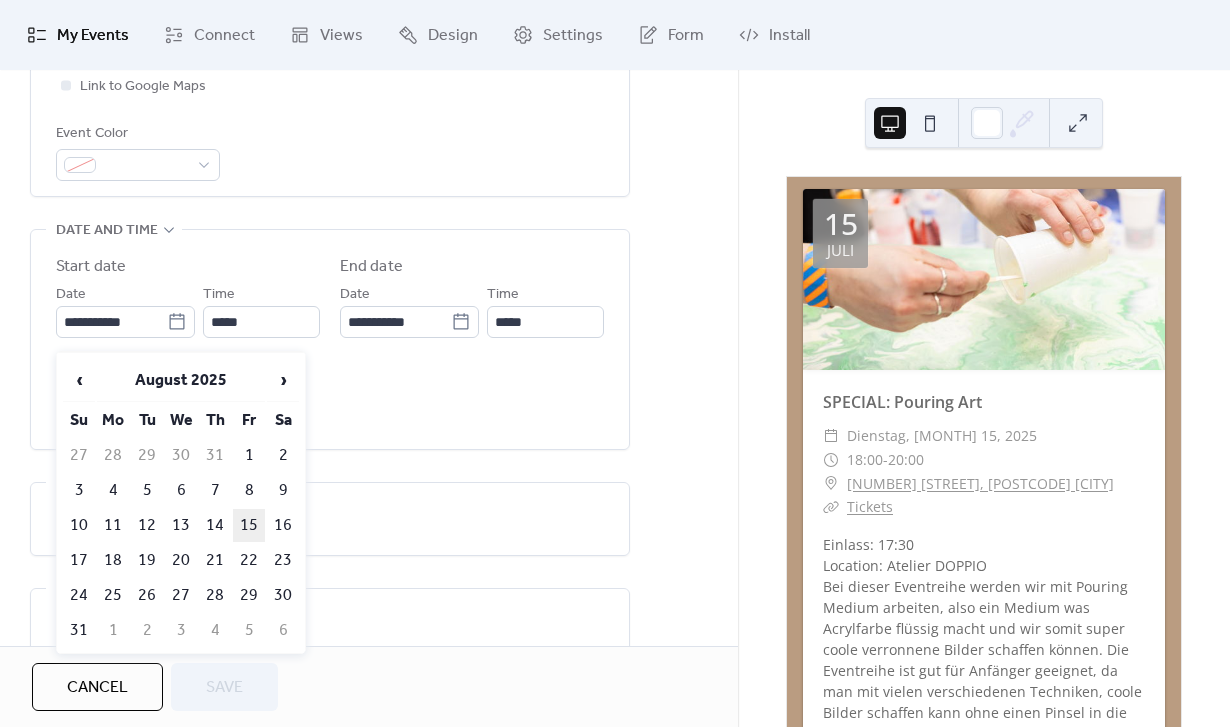 type on "**********" 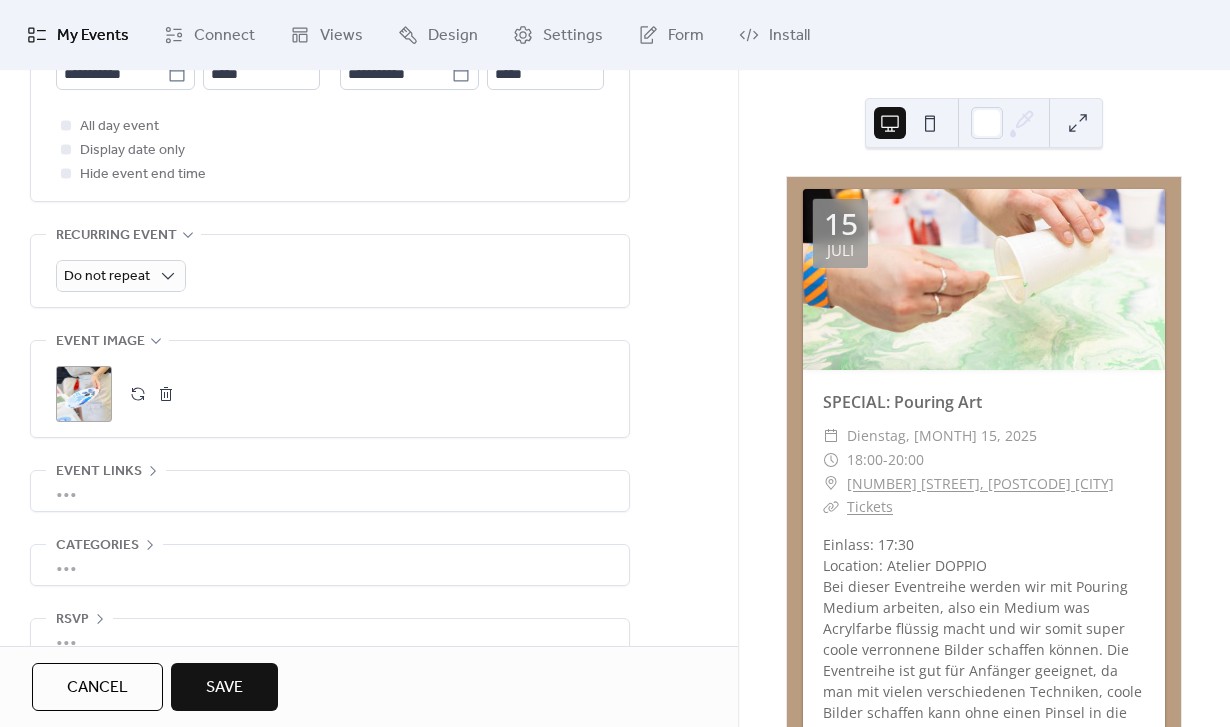 scroll, scrollTop: 826, scrollLeft: 0, axis: vertical 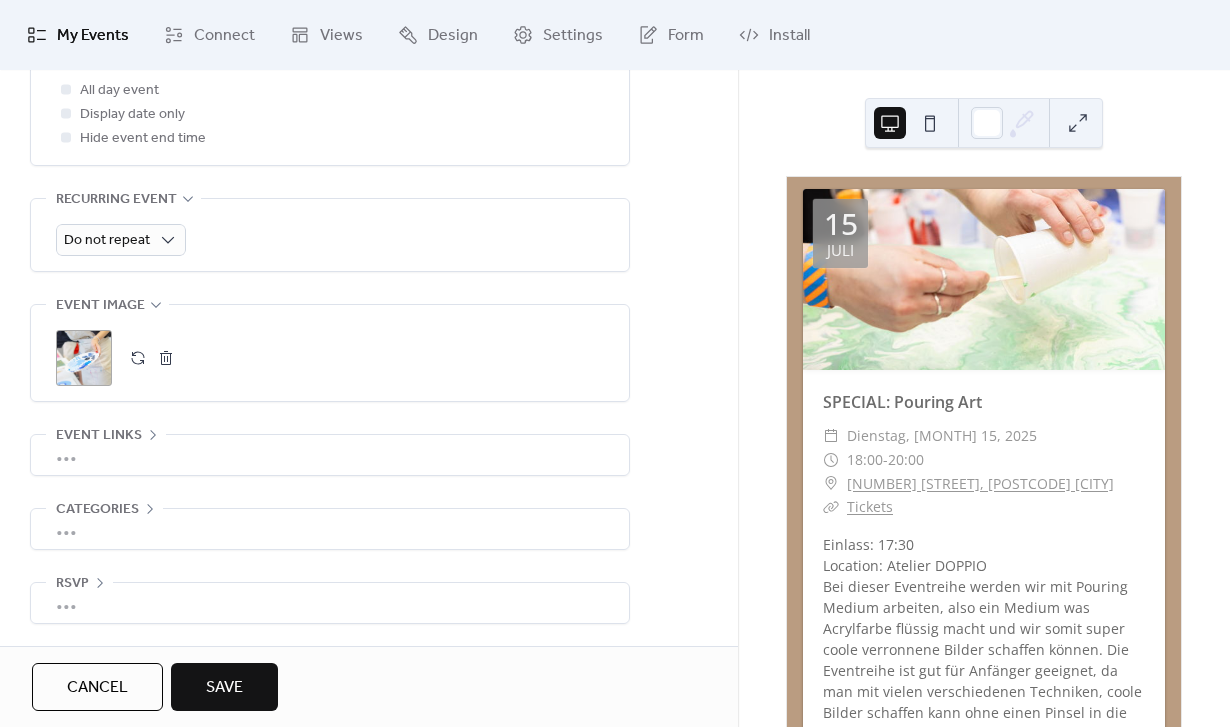 click on "•••" at bounding box center (330, 455) 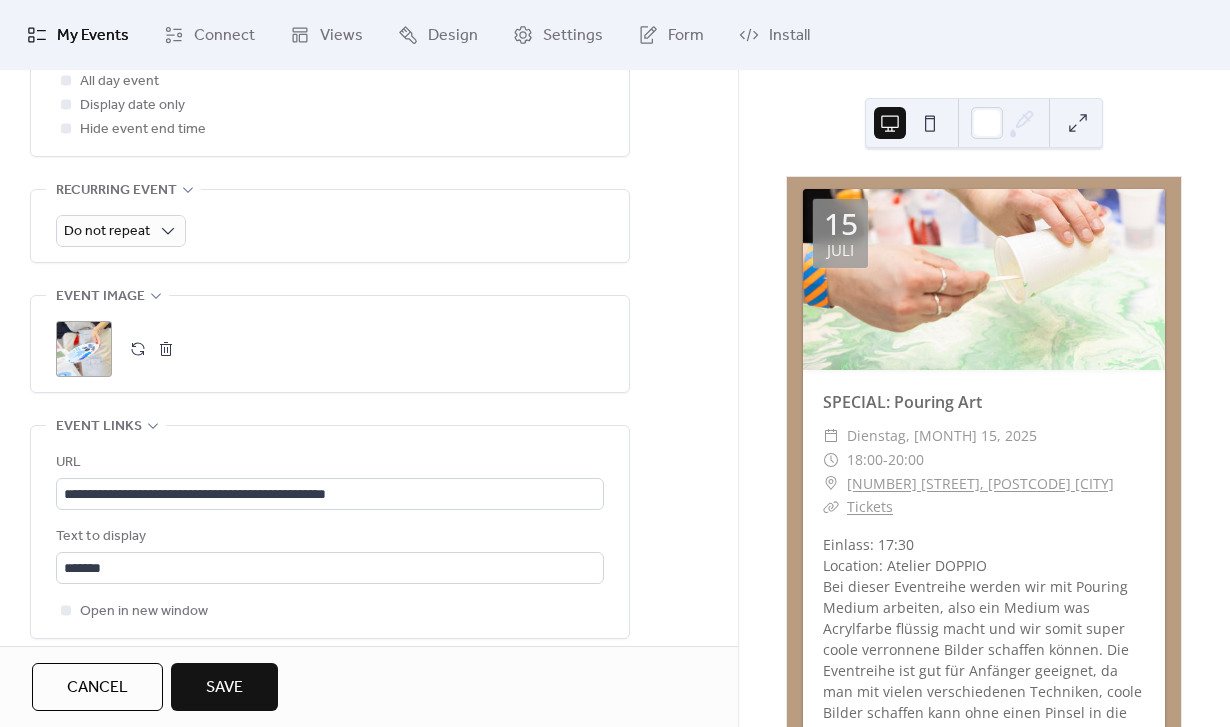 scroll, scrollTop: 823, scrollLeft: 0, axis: vertical 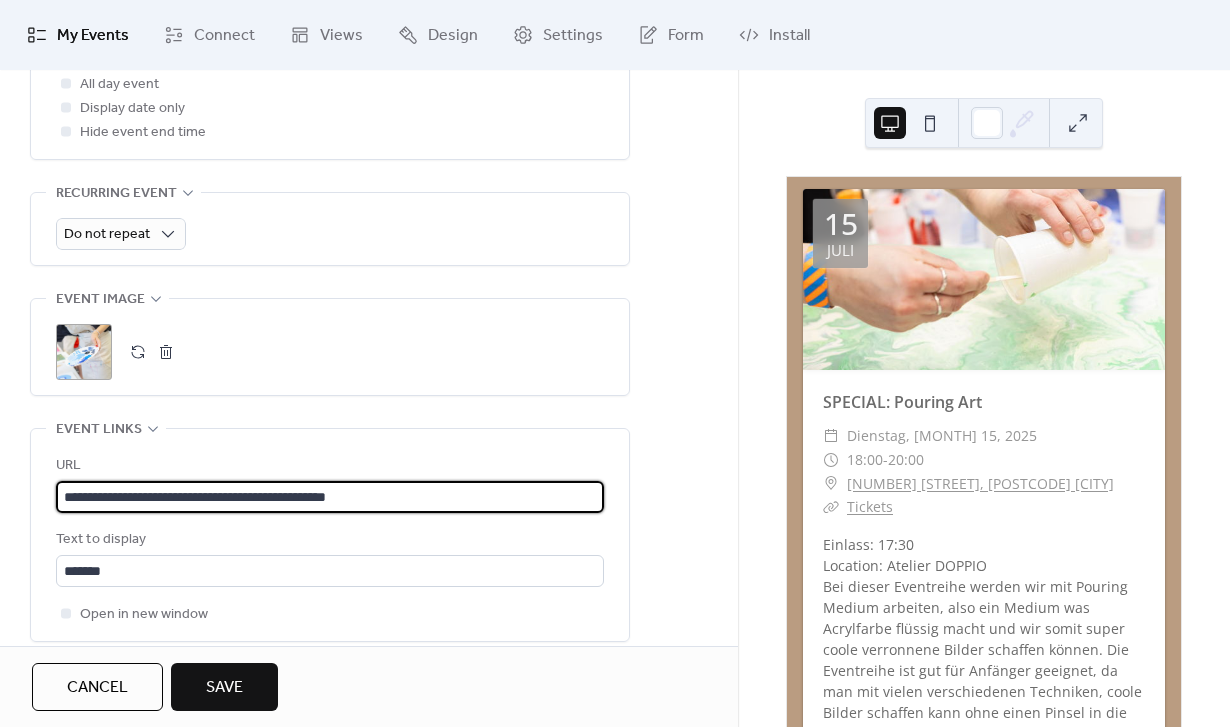 drag, startPoint x: 418, startPoint y: 513, endPoint x: 14, endPoint y: 516, distance: 404.01114 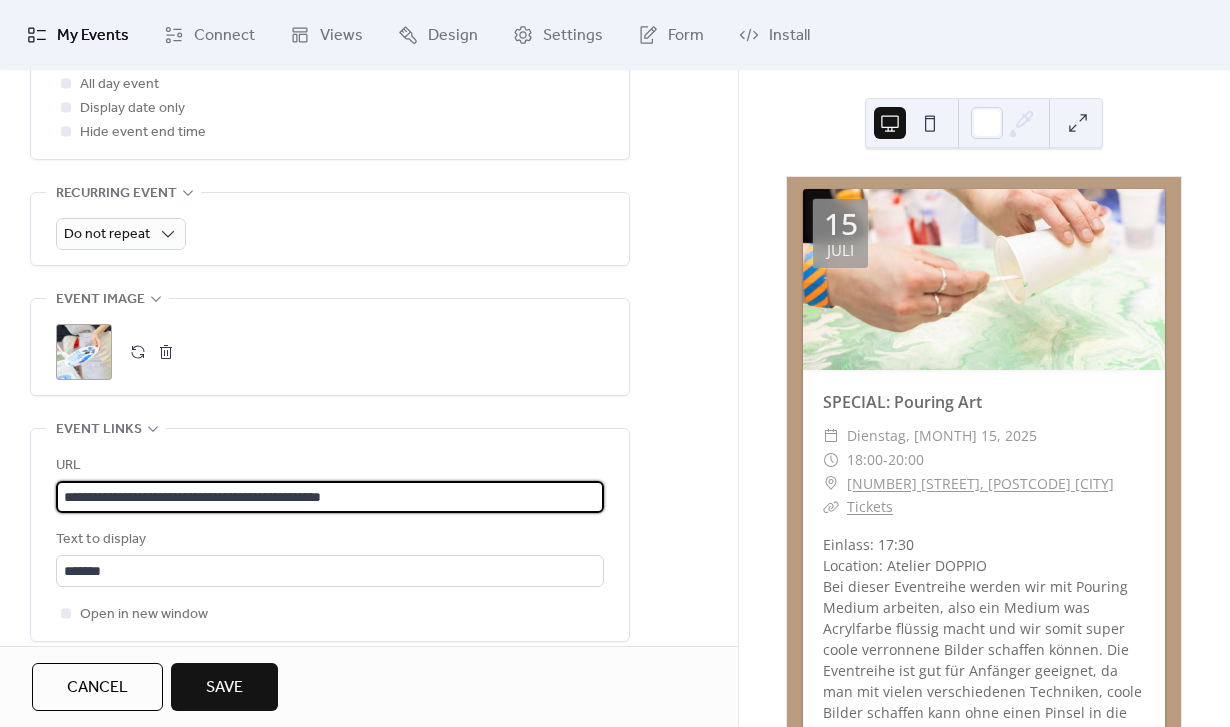 type on "**********" 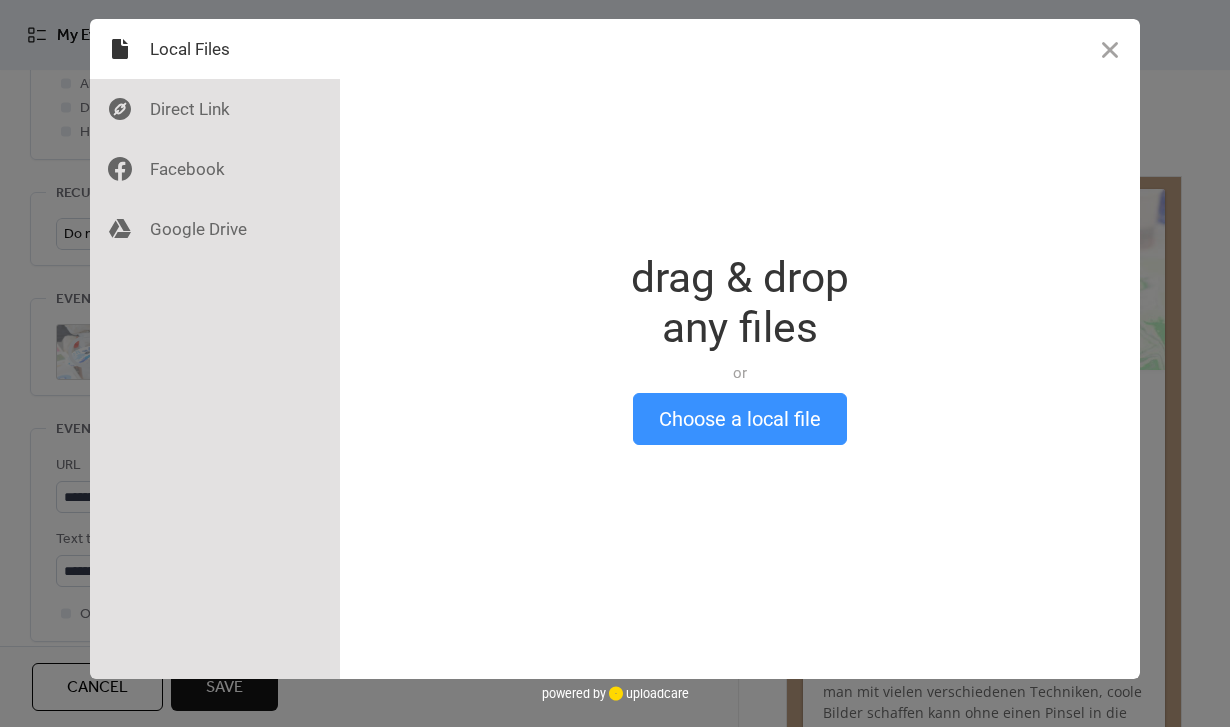 click on "Choose a local file" at bounding box center (740, 419) 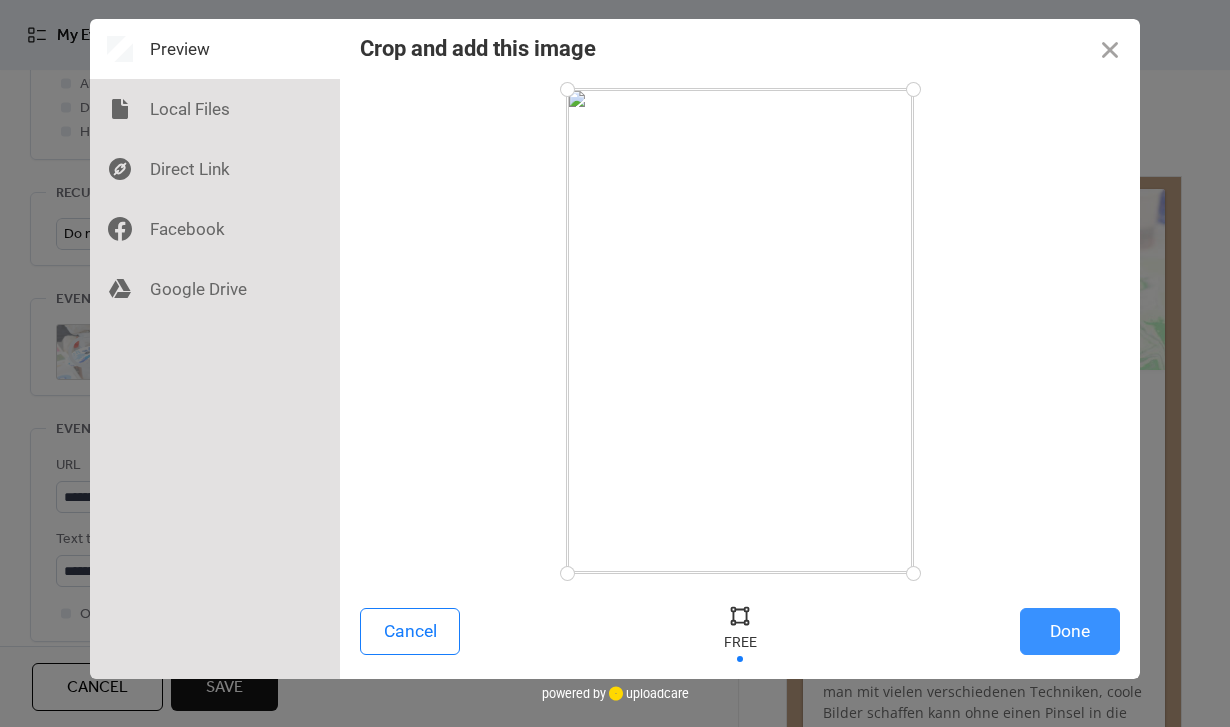click on "Done" at bounding box center (1070, 631) 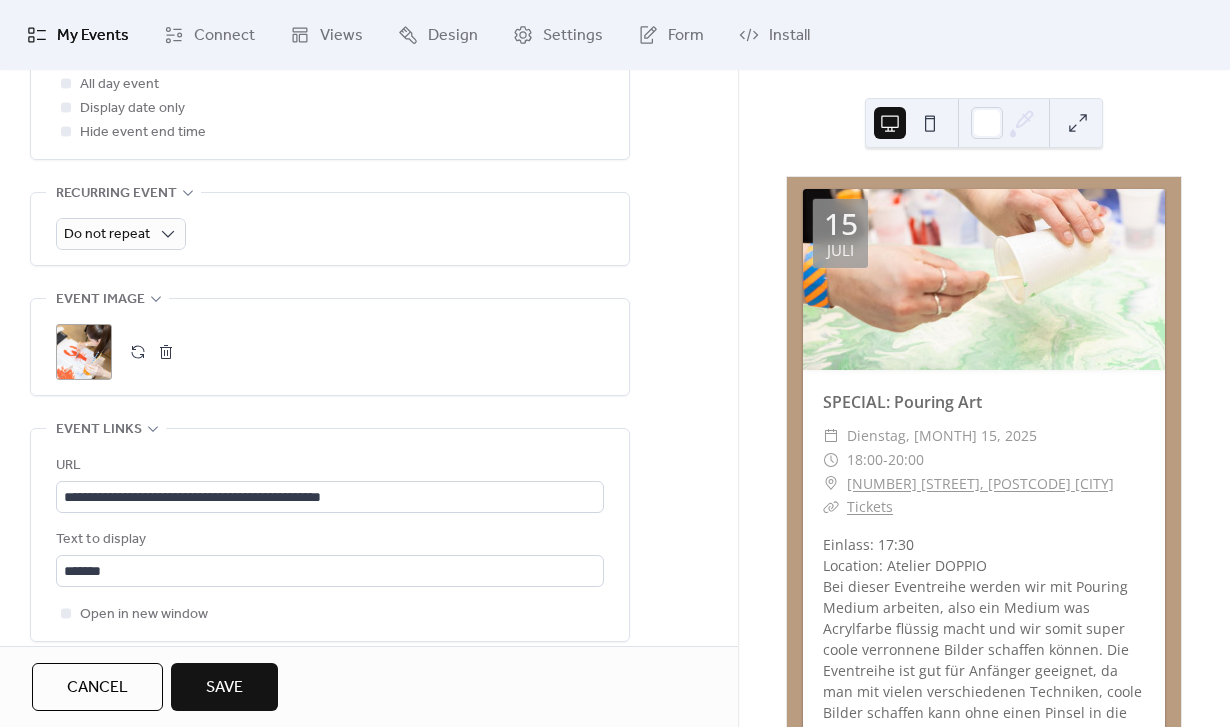 click on "Save" at bounding box center (224, 688) 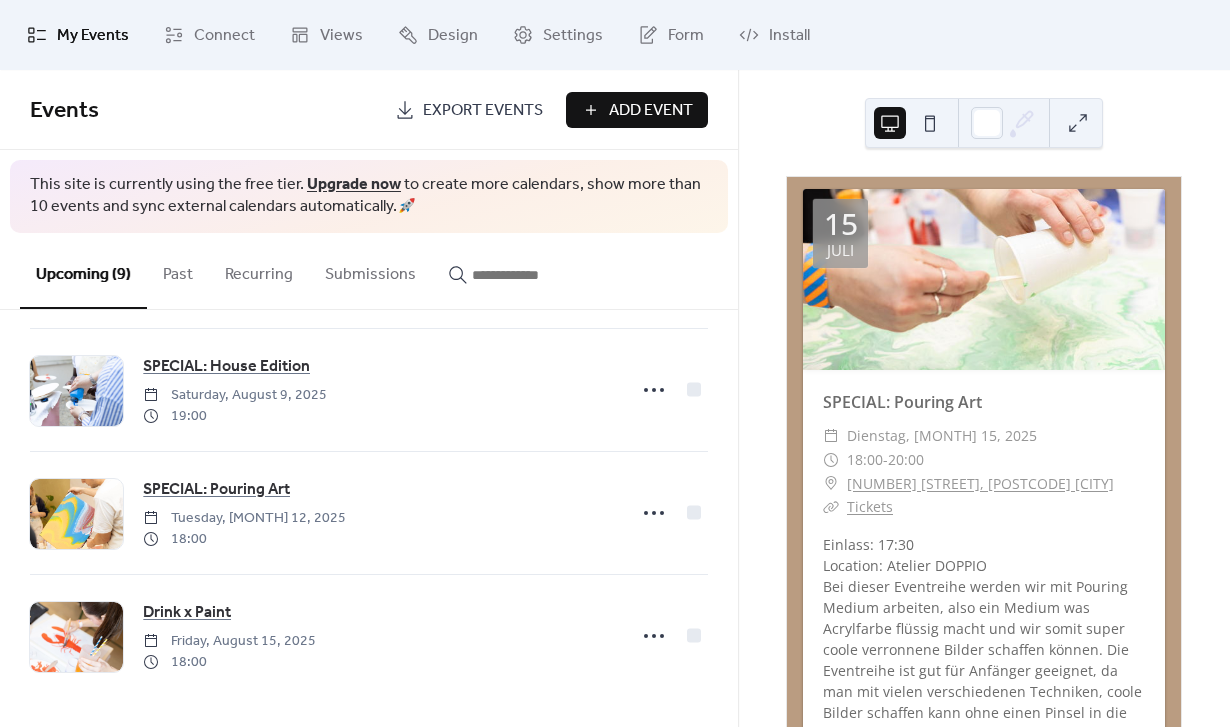 scroll, scrollTop: 749, scrollLeft: 0, axis: vertical 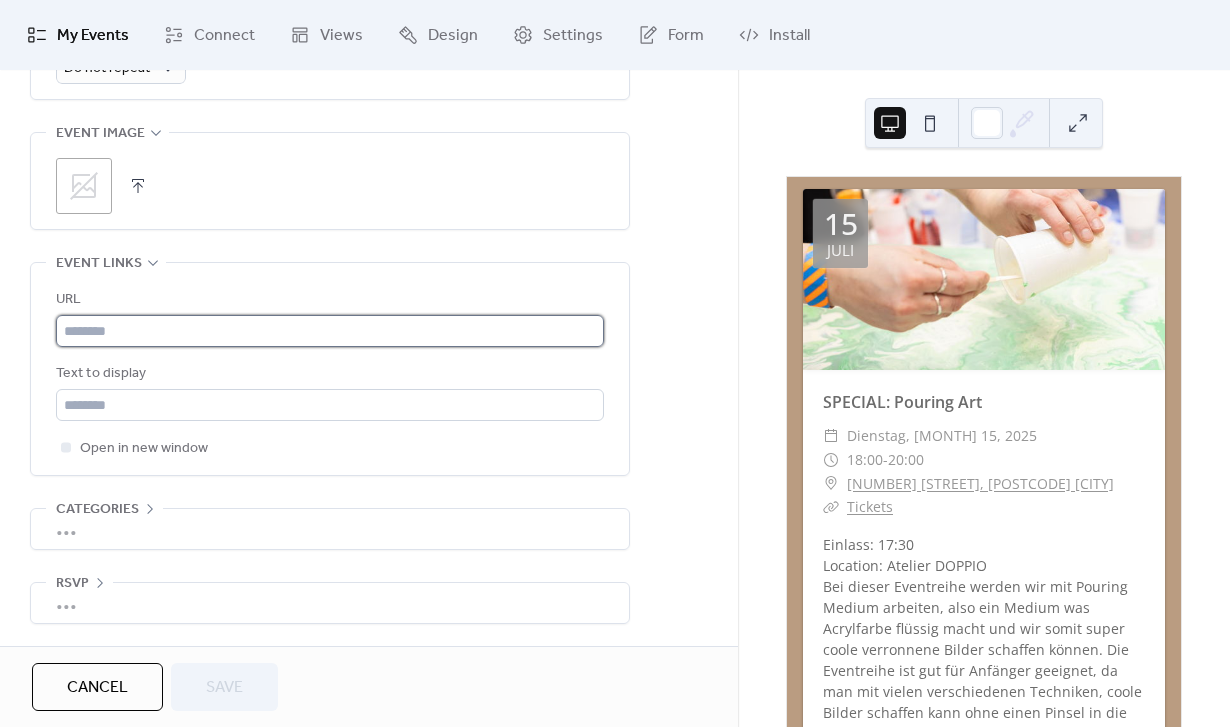 click at bounding box center [330, 331] 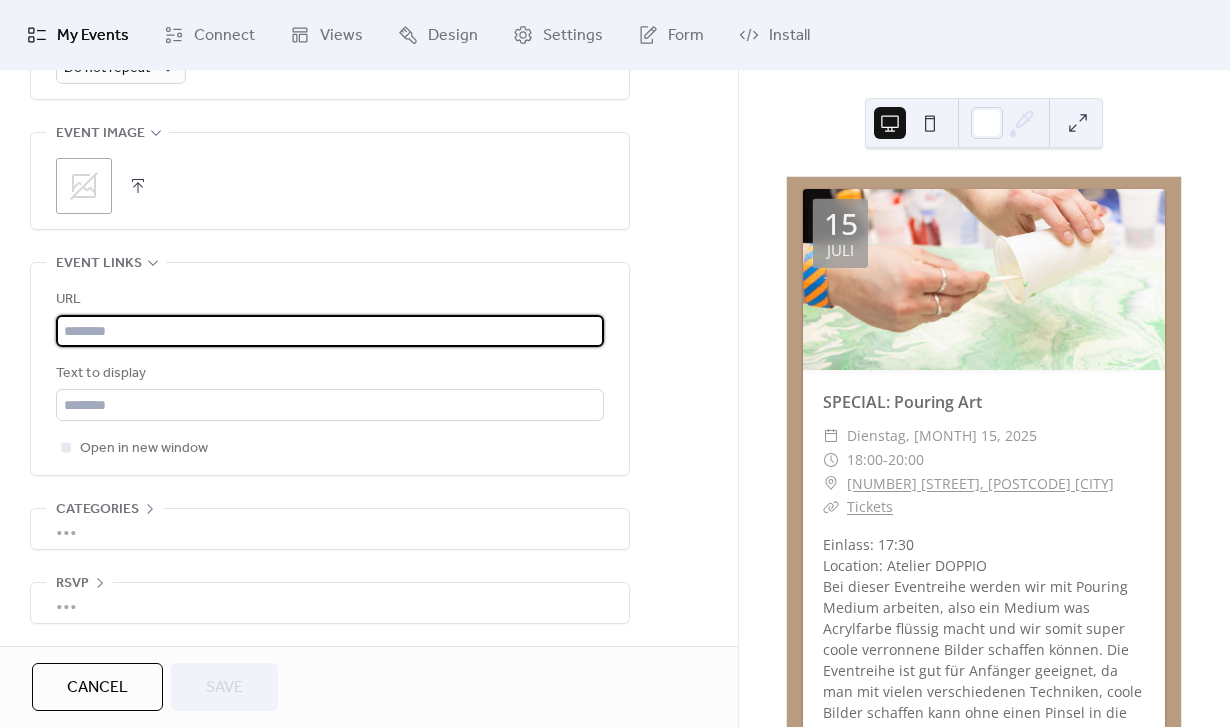 paste on "**********" 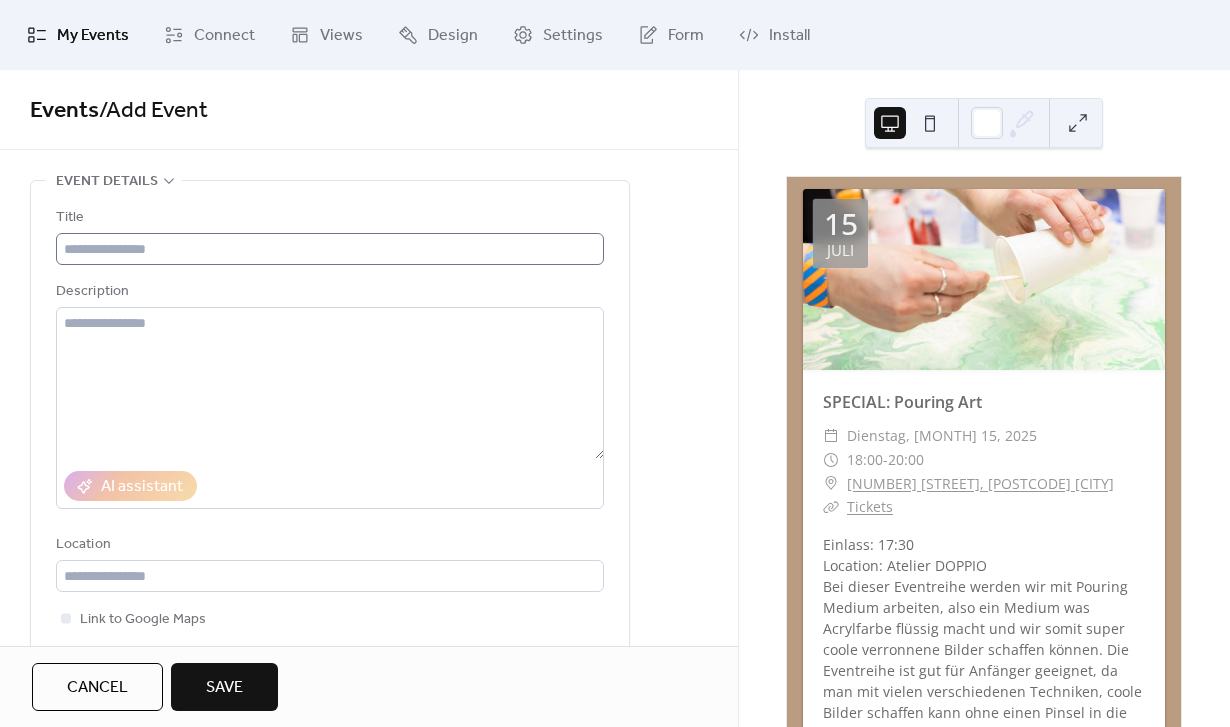 scroll, scrollTop: 0, scrollLeft: 0, axis: both 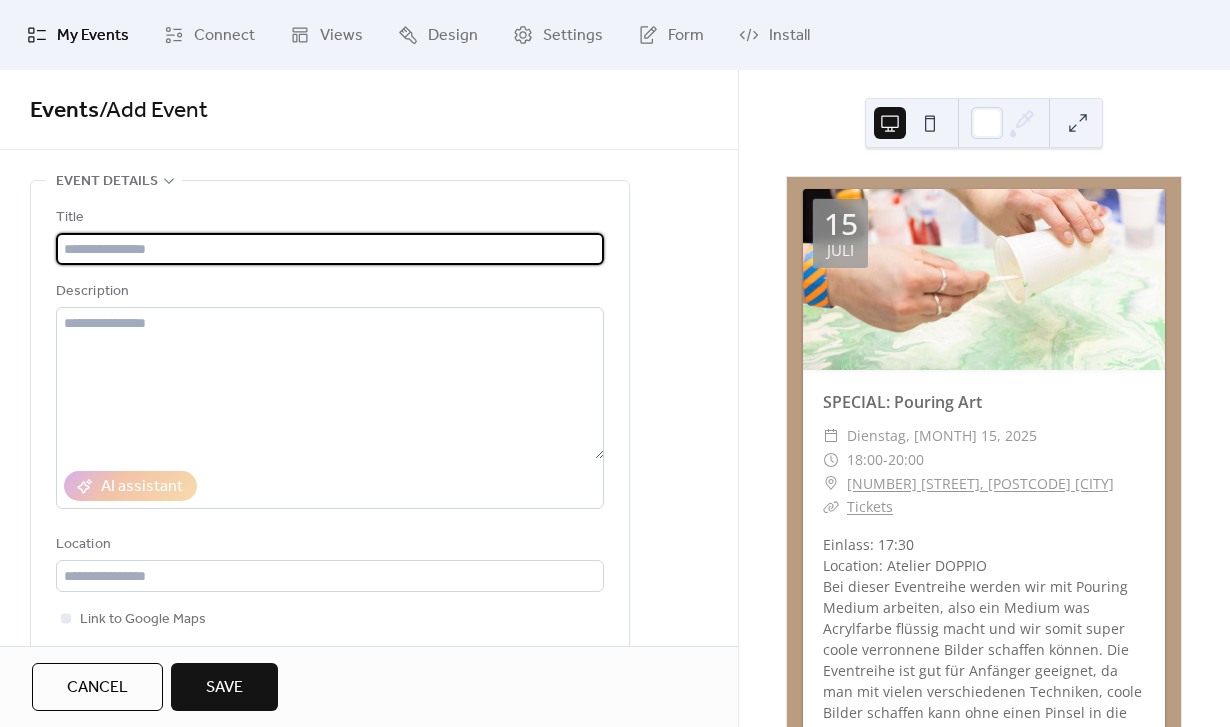 click at bounding box center (330, 249) 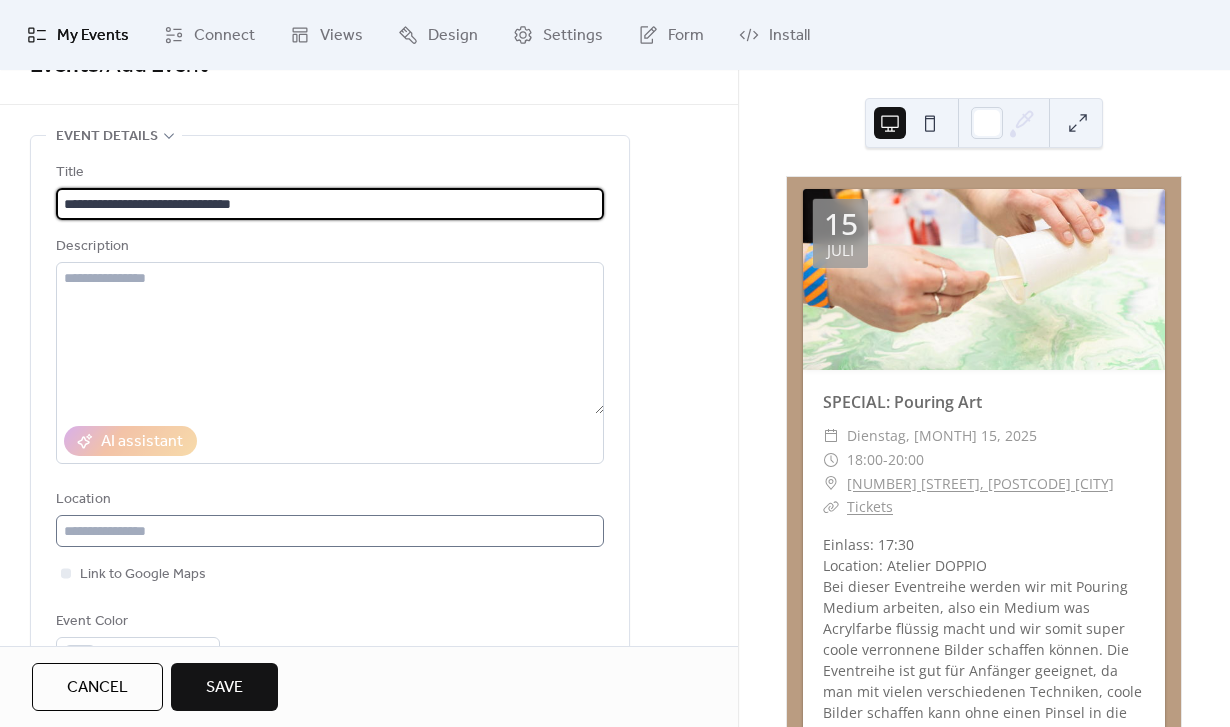 scroll, scrollTop: 74, scrollLeft: 0, axis: vertical 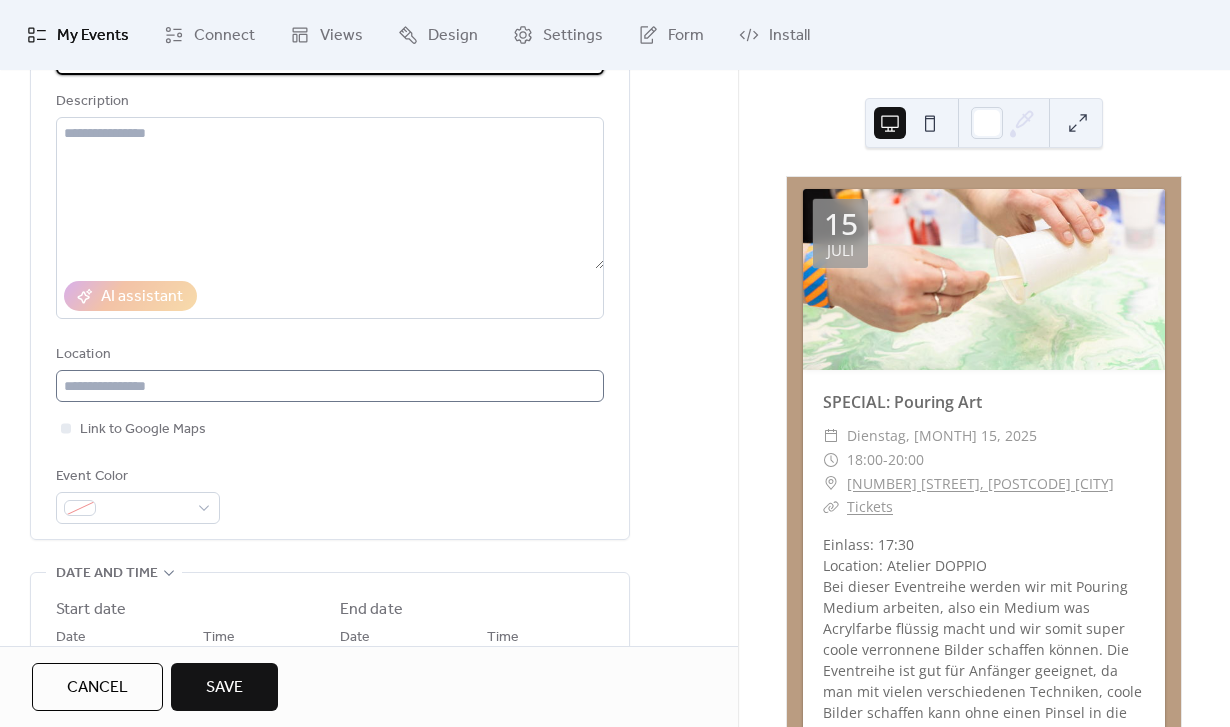 type on "**********" 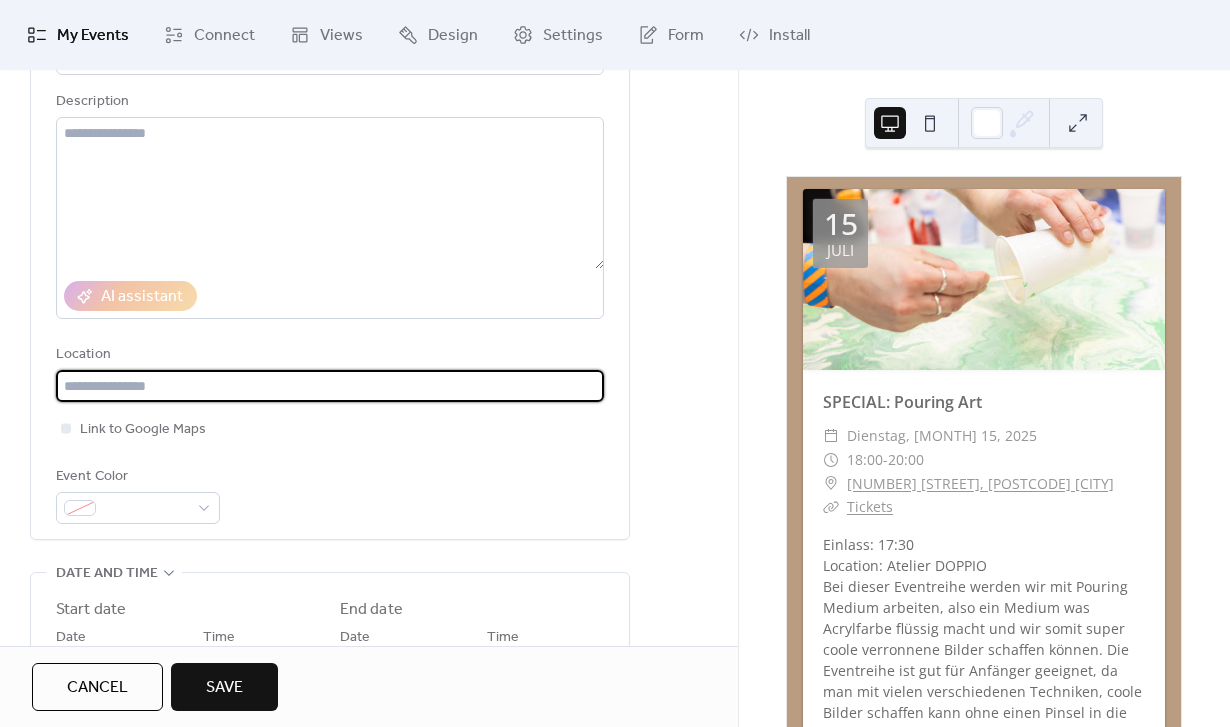 click at bounding box center (330, 386) 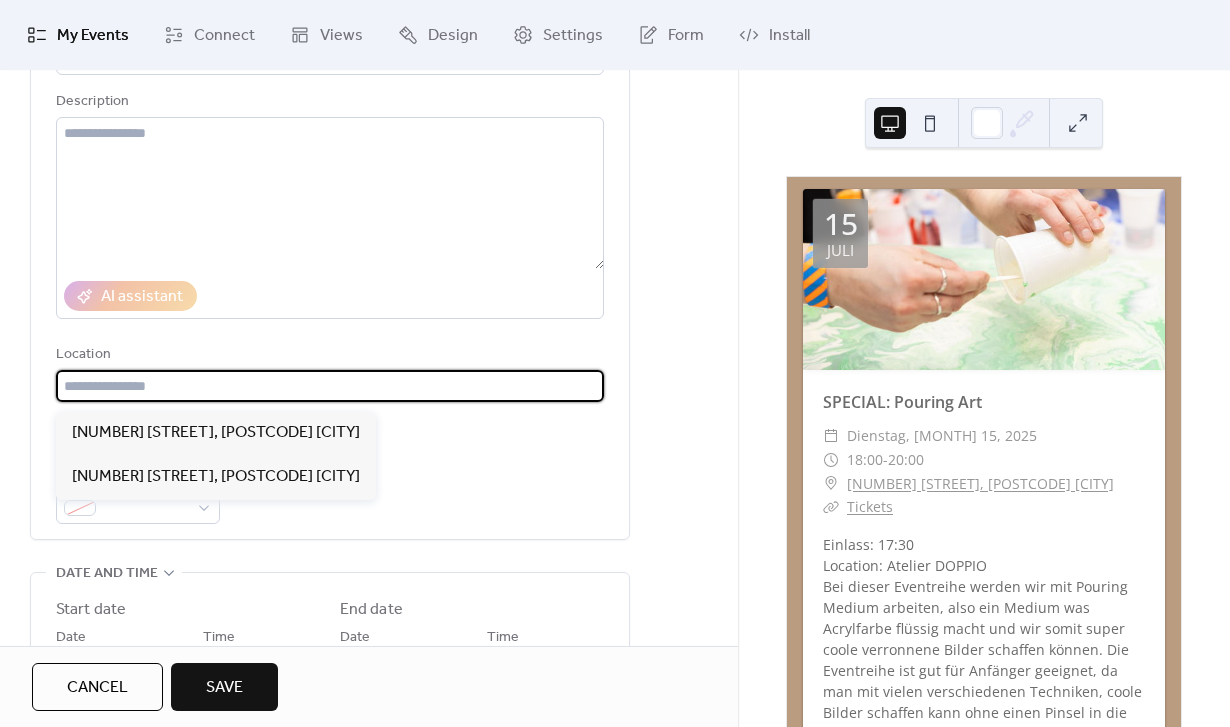 paste on "**********" 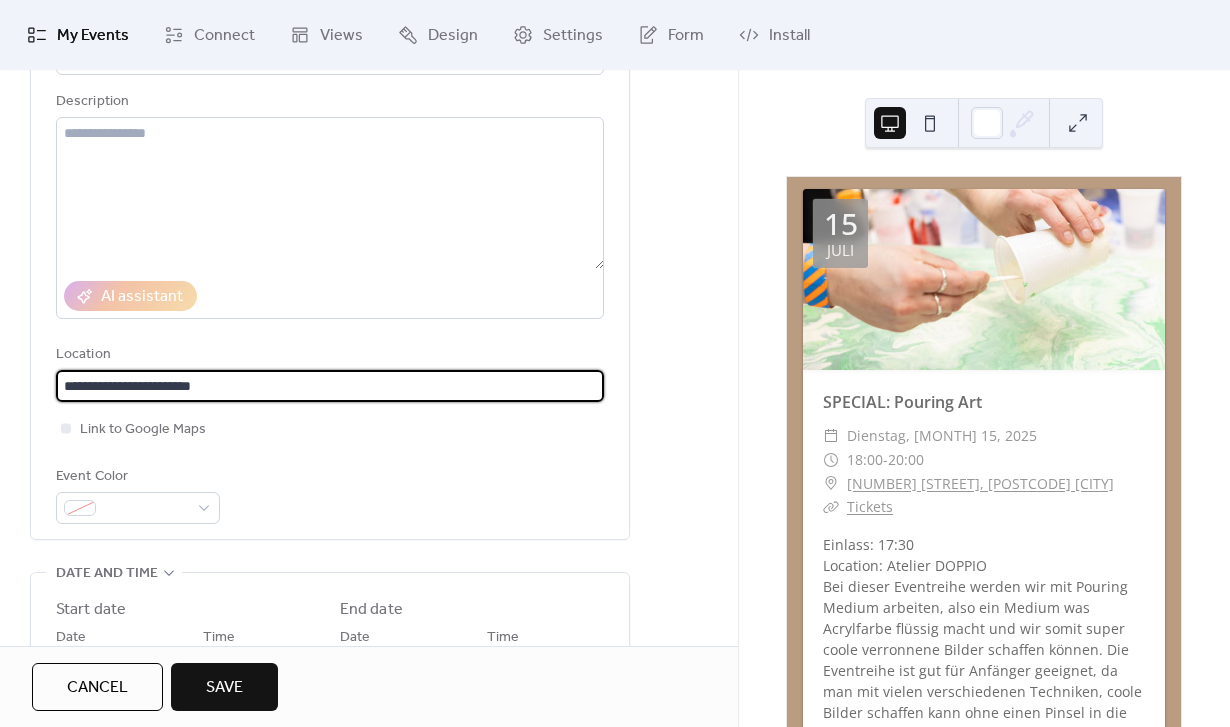 type on "**********" 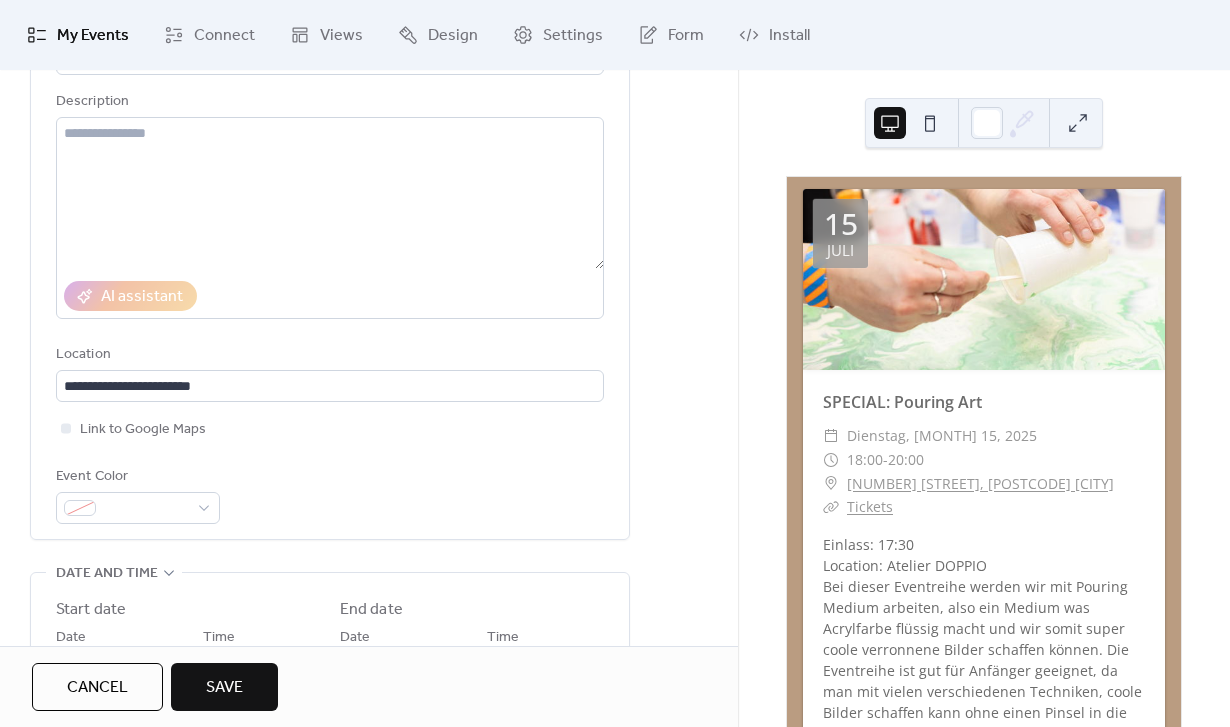 click on "**********" at bounding box center [330, 270] 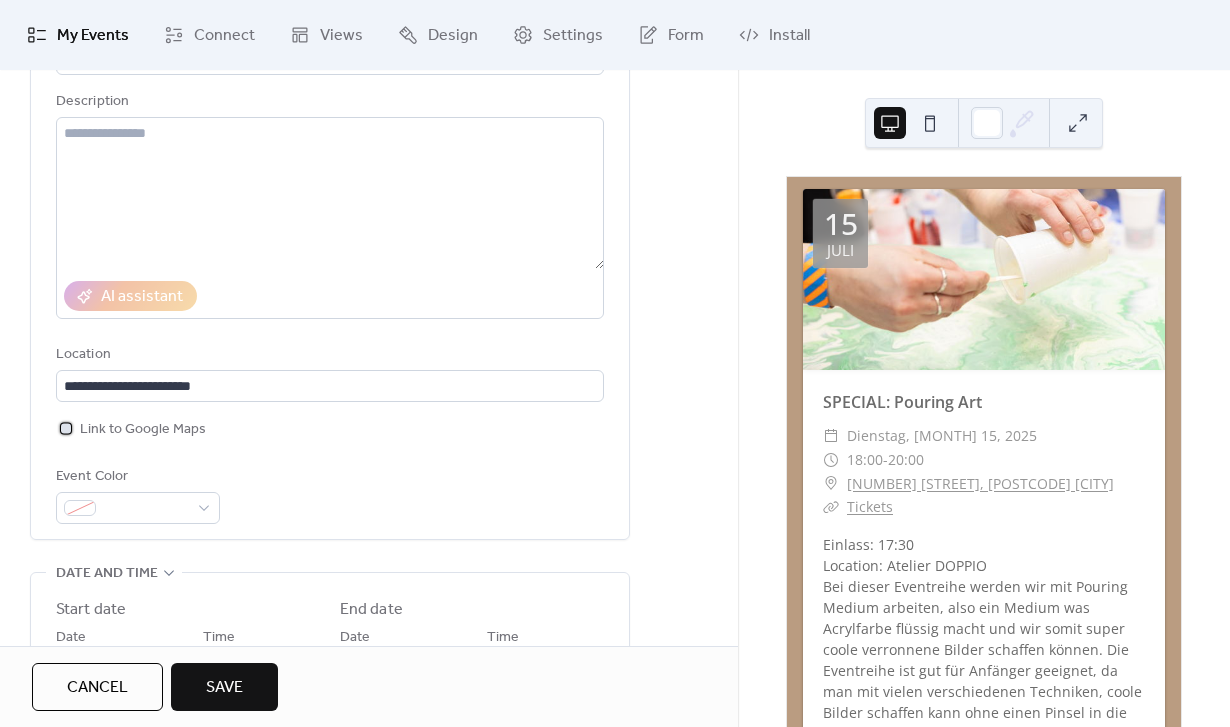 click on "Link to Google Maps" at bounding box center (131, 429) 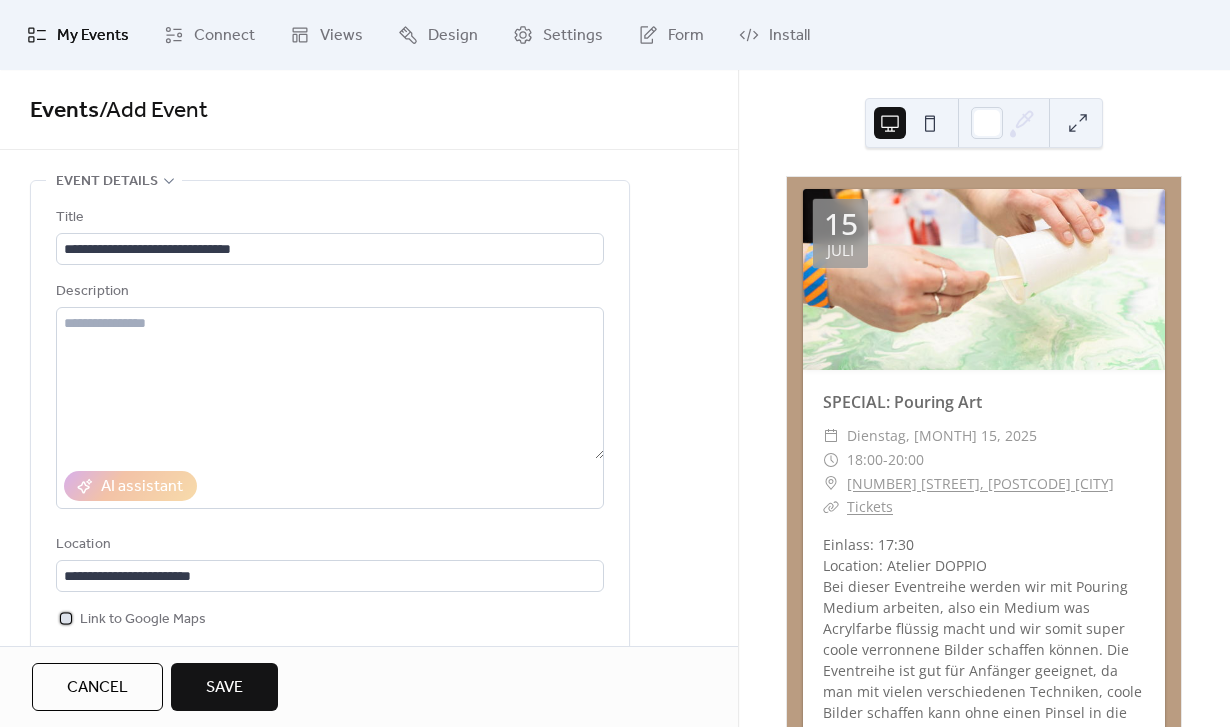 scroll, scrollTop: 0, scrollLeft: 0, axis: both 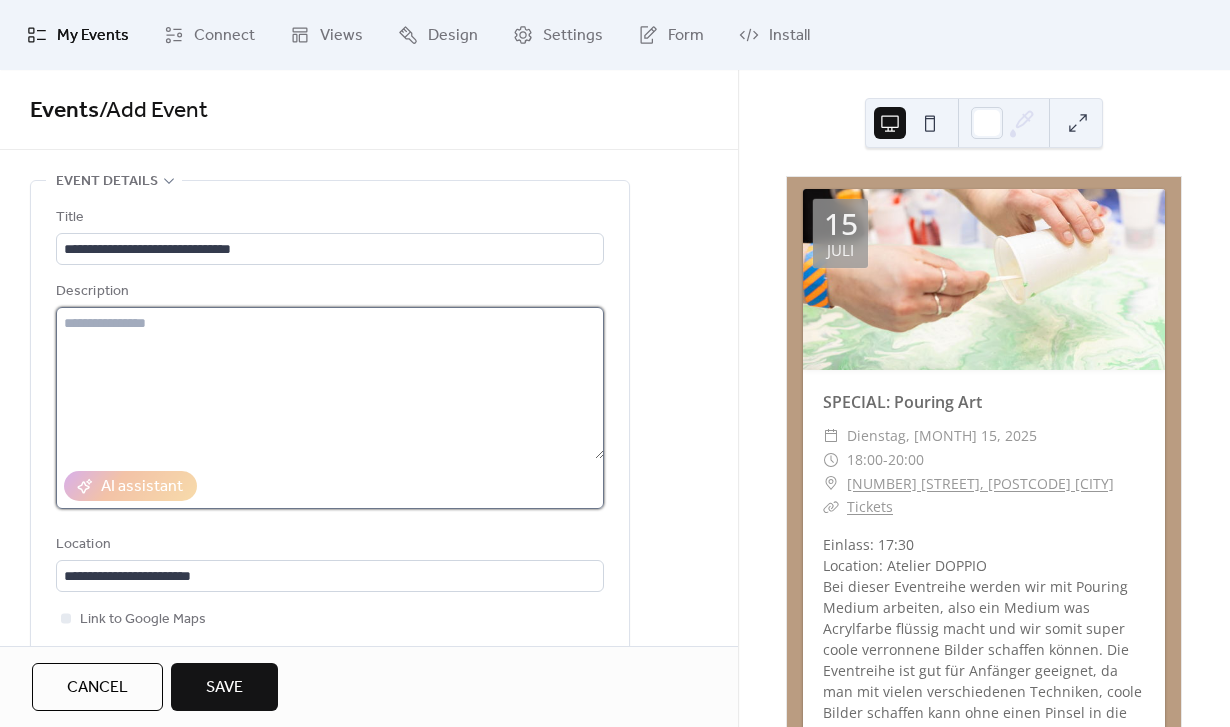 click at bounding box center [330, 383] 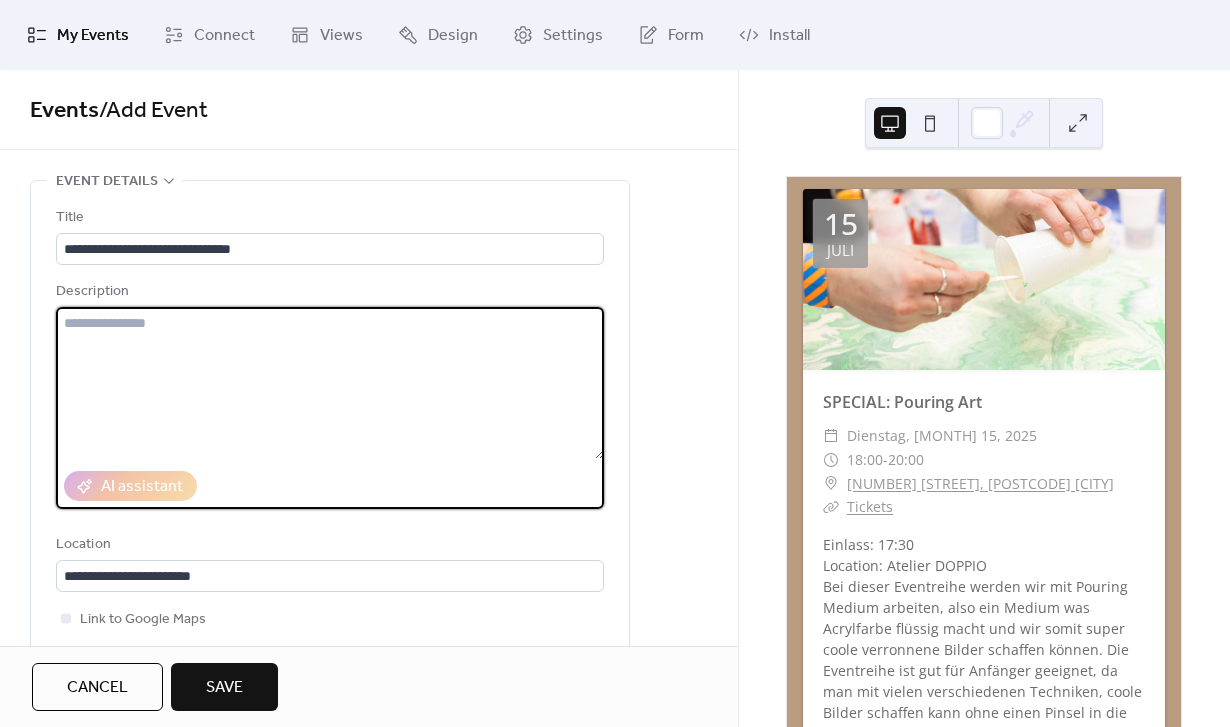 paste on "**********" 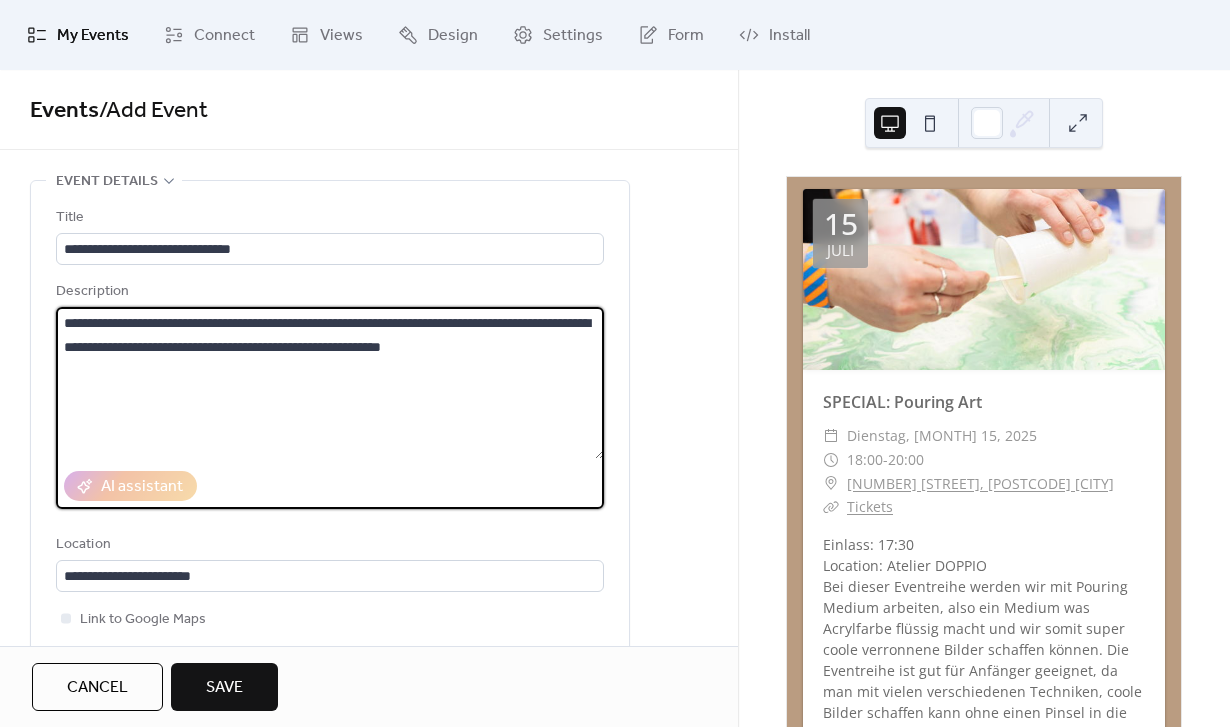 drag, startPoint x: 575, startPoint y: 351, endPoint x: 177, endPoint y: 354, distance: 398.0113 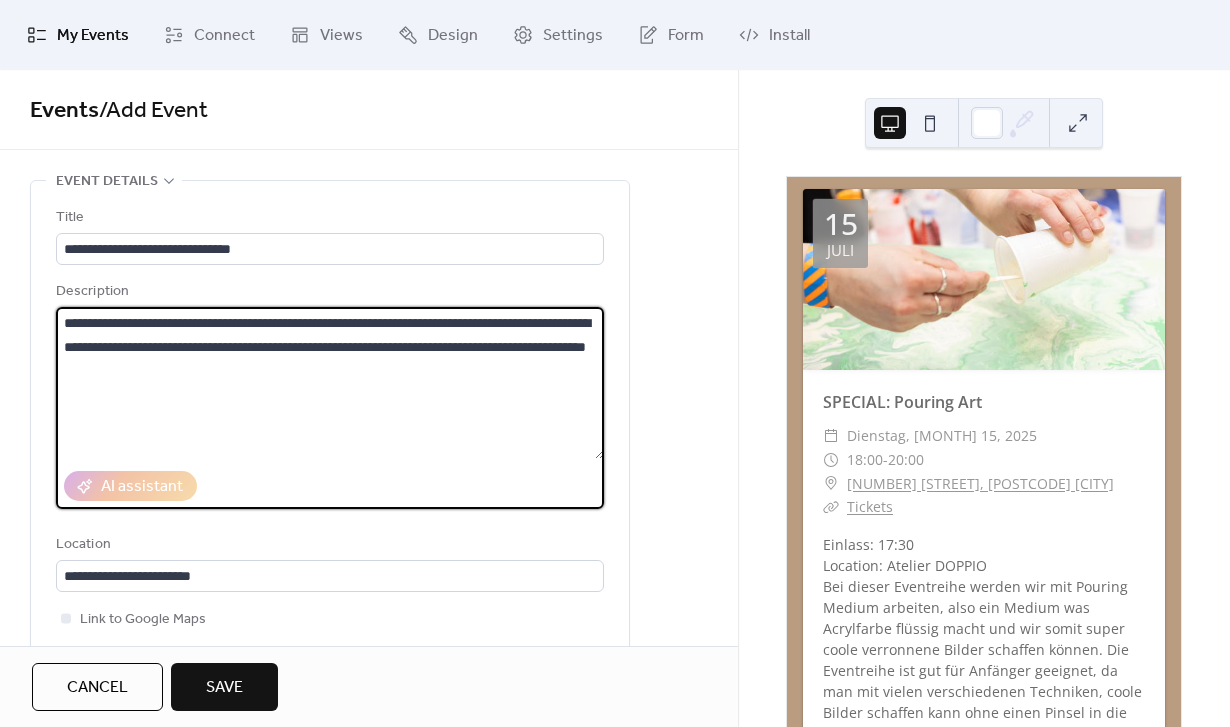 paste on "**********" 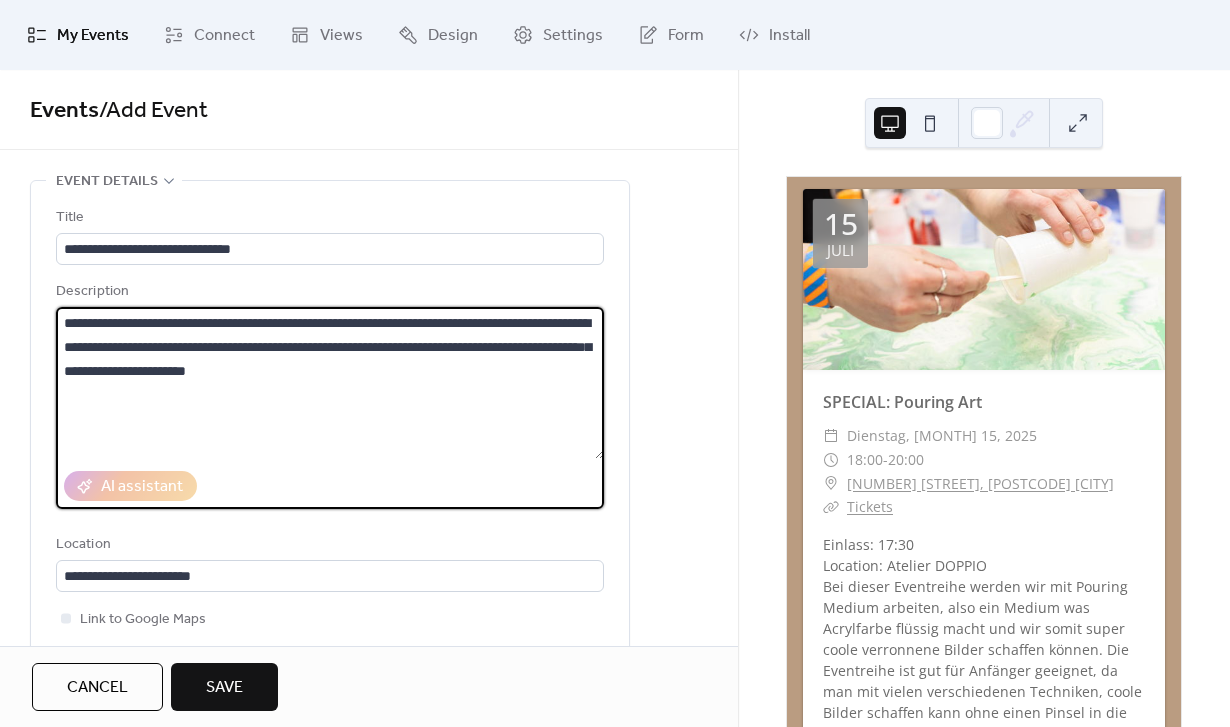 click on "**********" at bounding box center (330, 383) 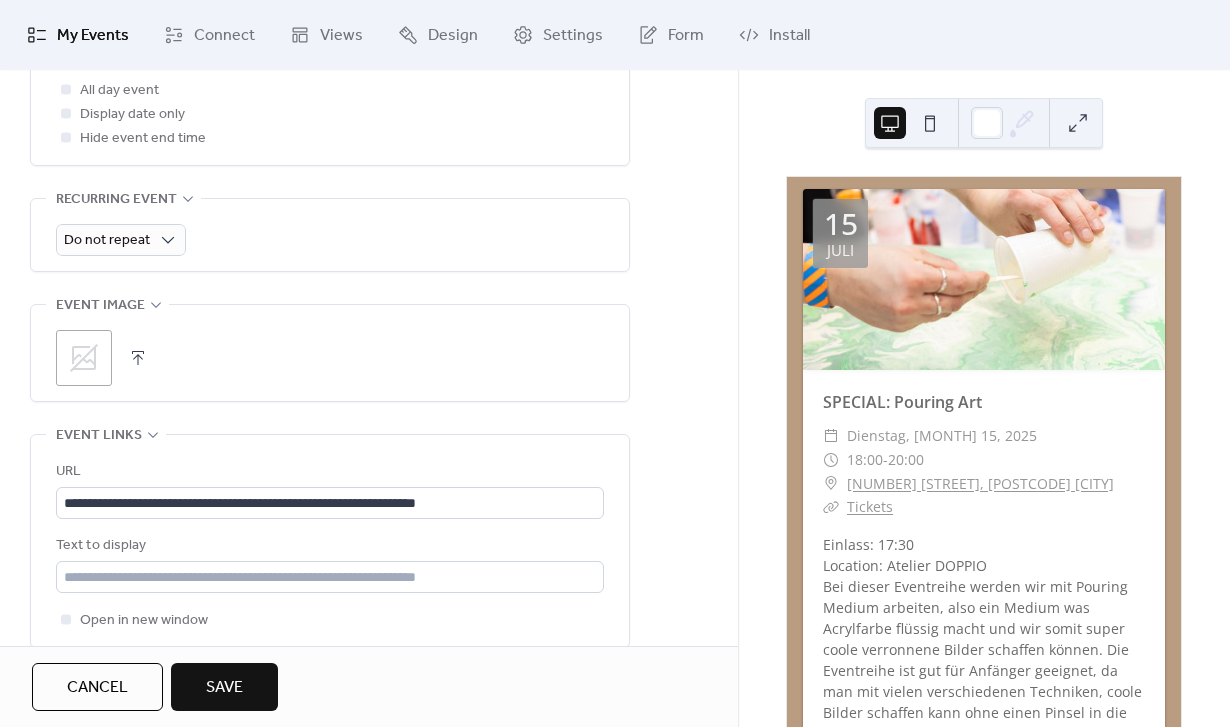 scroll, scrollTop: 847, scrollLeft: 0, axis: vertical 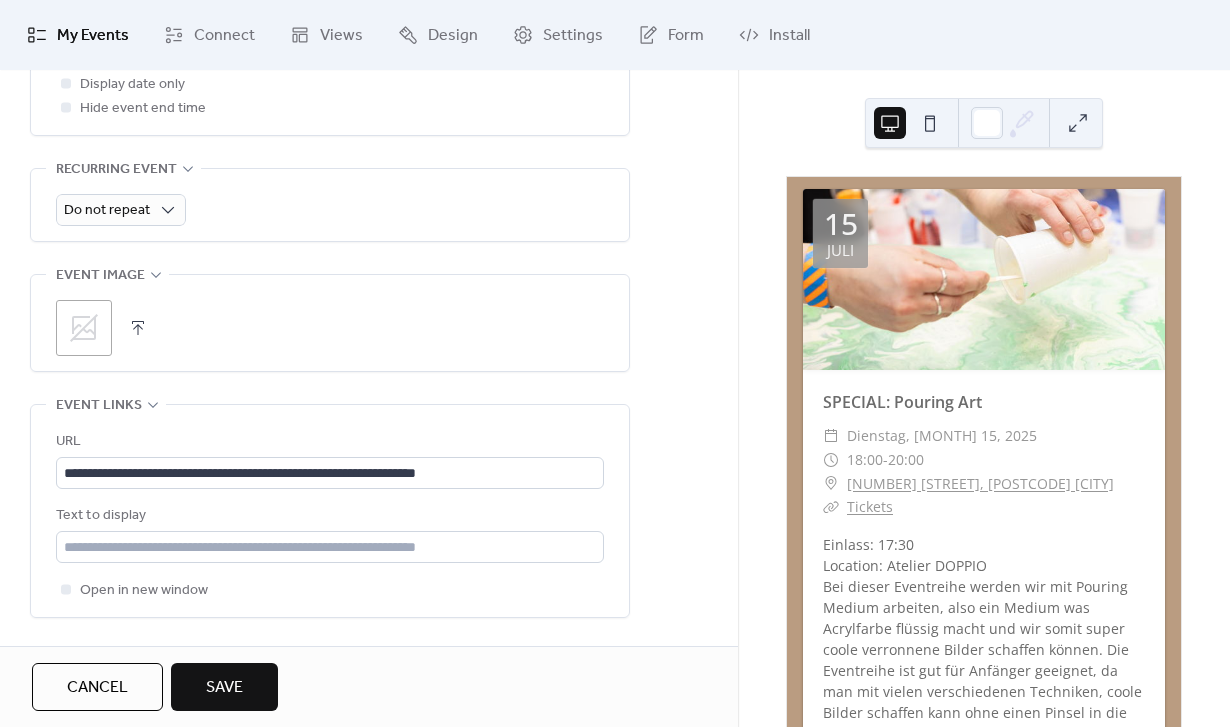 type on "**********" 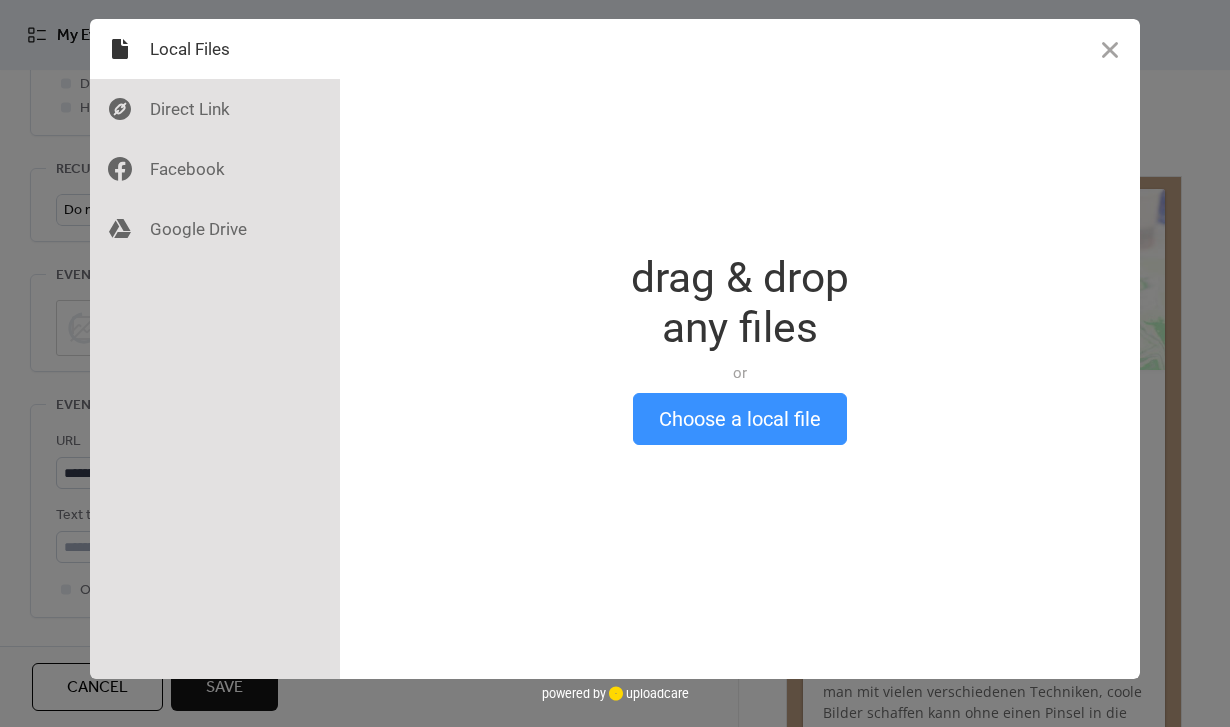click on "Choose a local file" at bounding box center (740, 419) 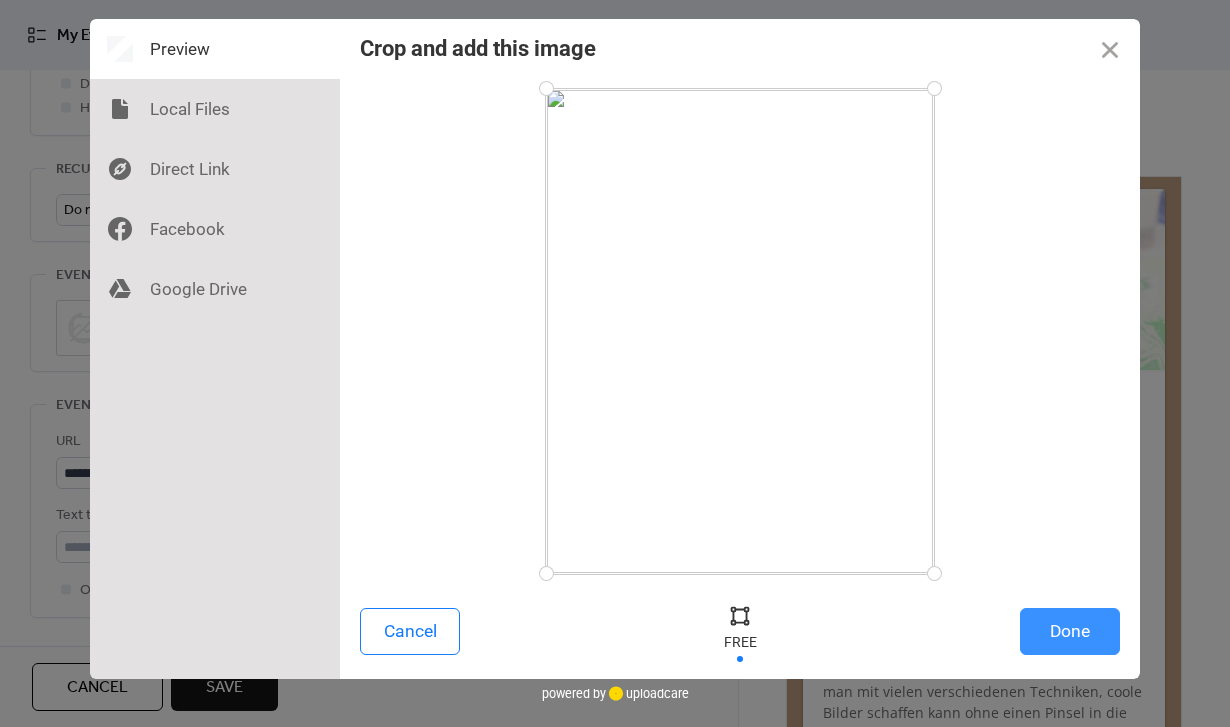 click on "Done" at bounding box center (1070, 631) 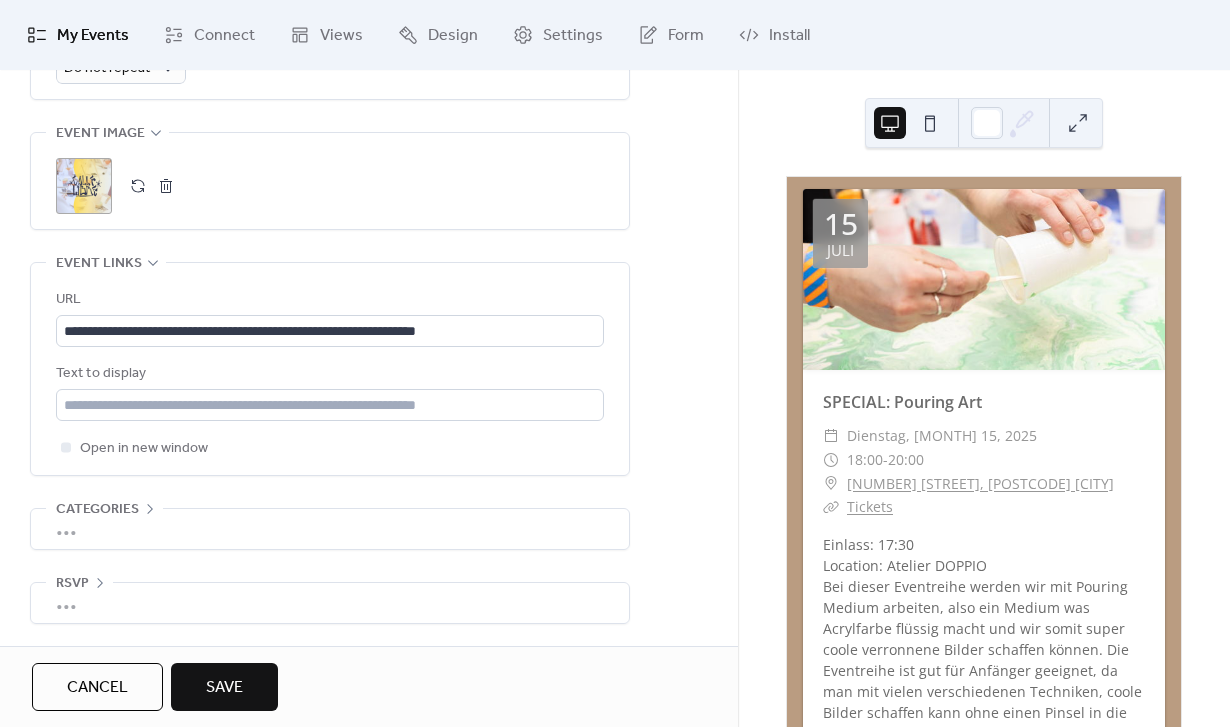 scroll, scrollTop: 1004, scrollLeft: 0, axis: vertical 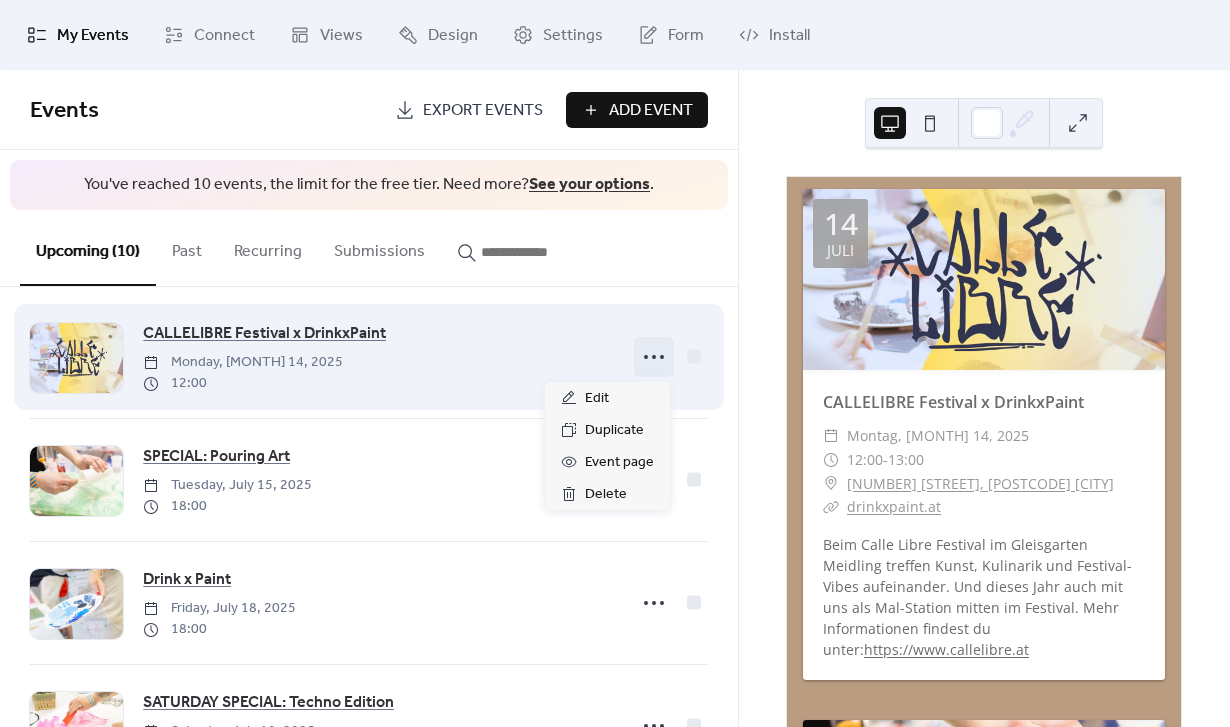 click 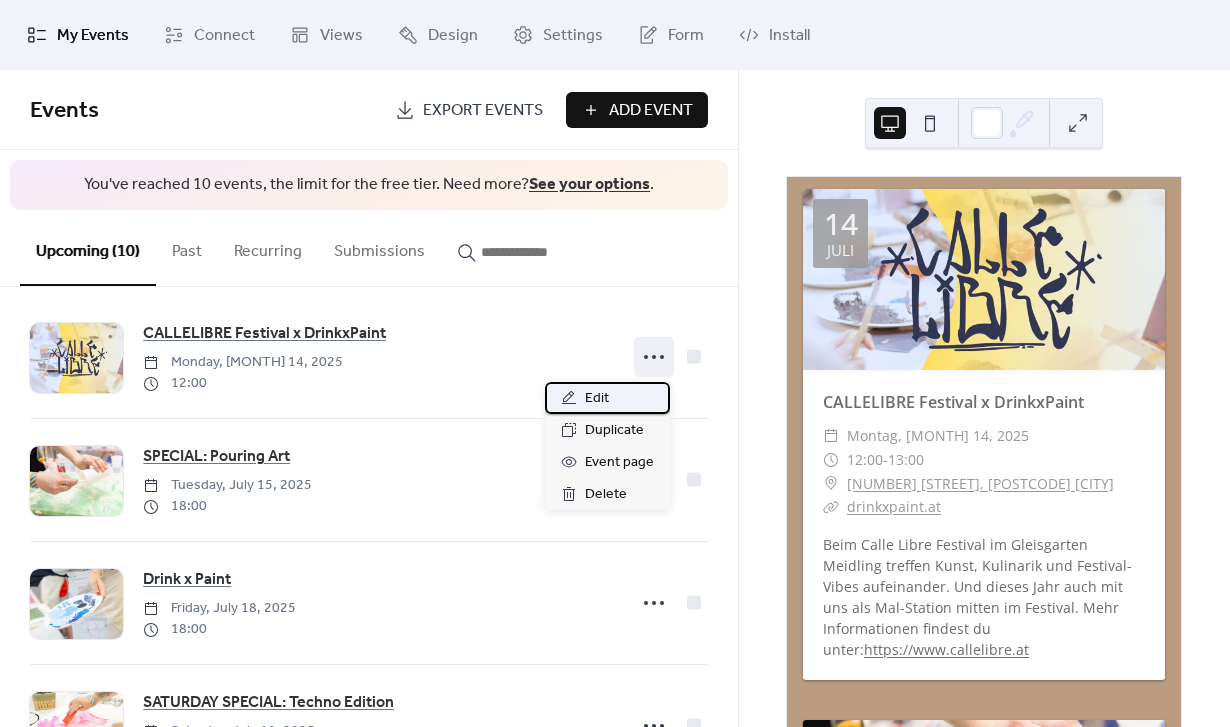 click on "Edit" at bounding box center [607, 398] 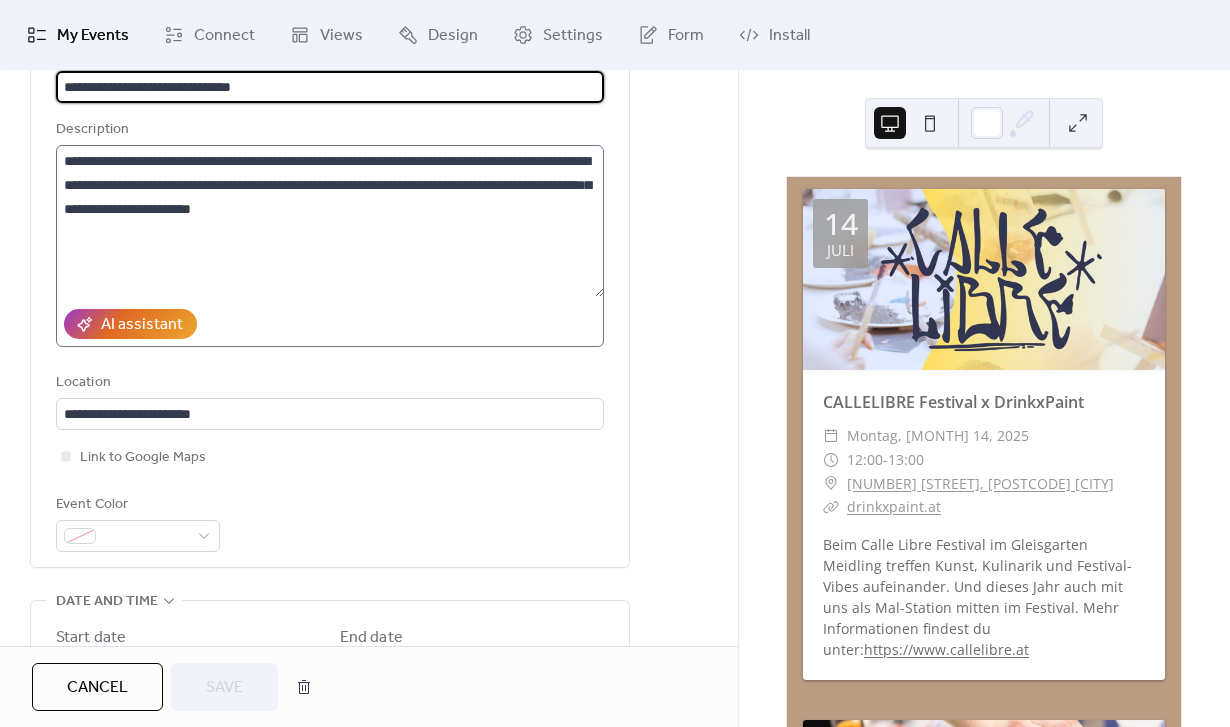 scroll, scrollTop: 261, scrollLeft: 0, axis: vertical 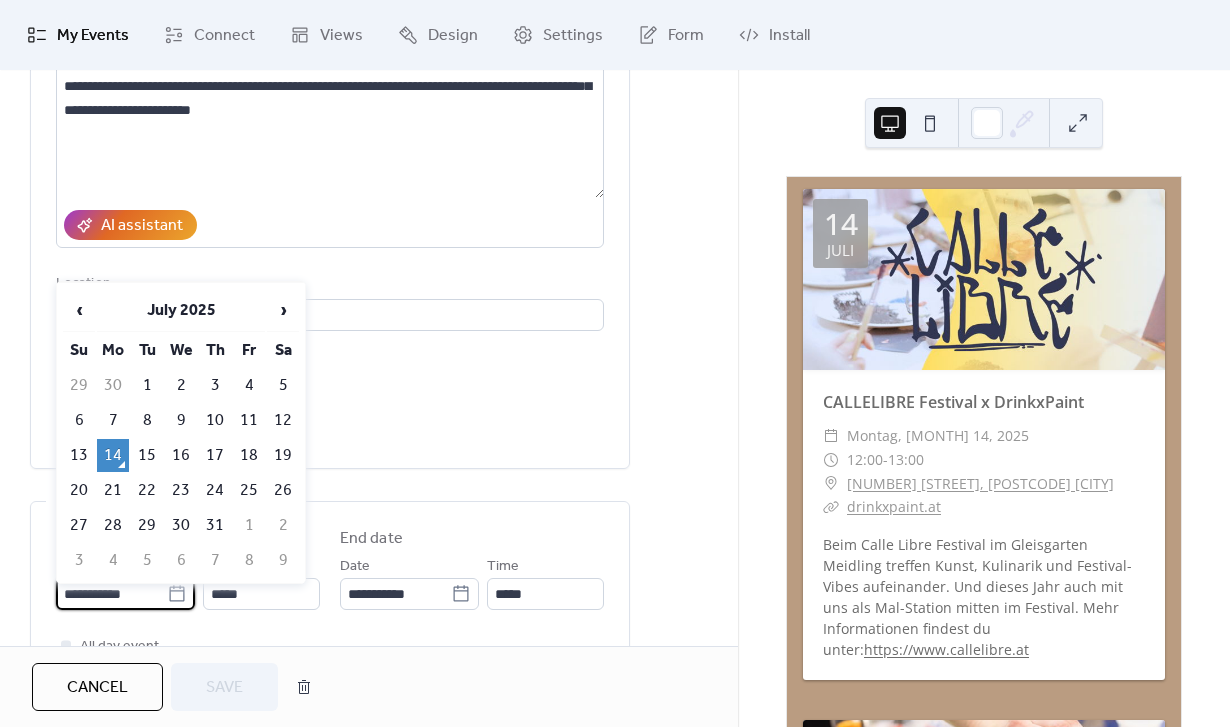 click on "**********" at bounding box center [111, 594] 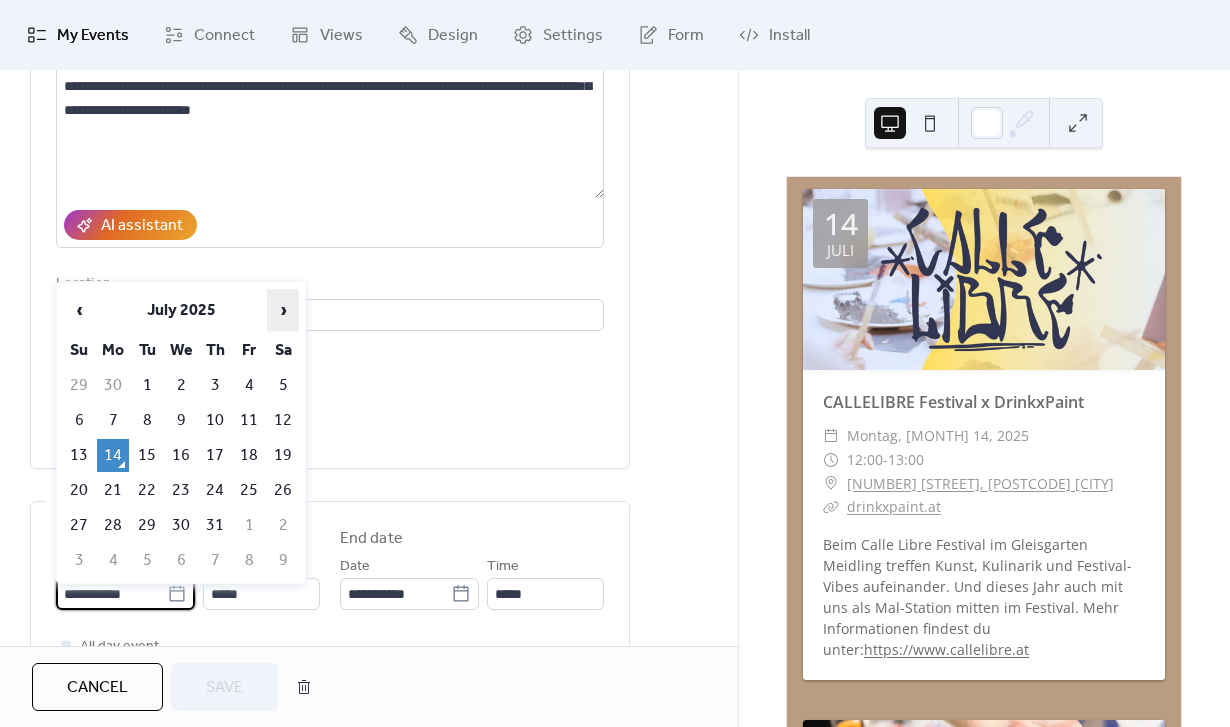 click on "›" at bounding box center [283, 310] 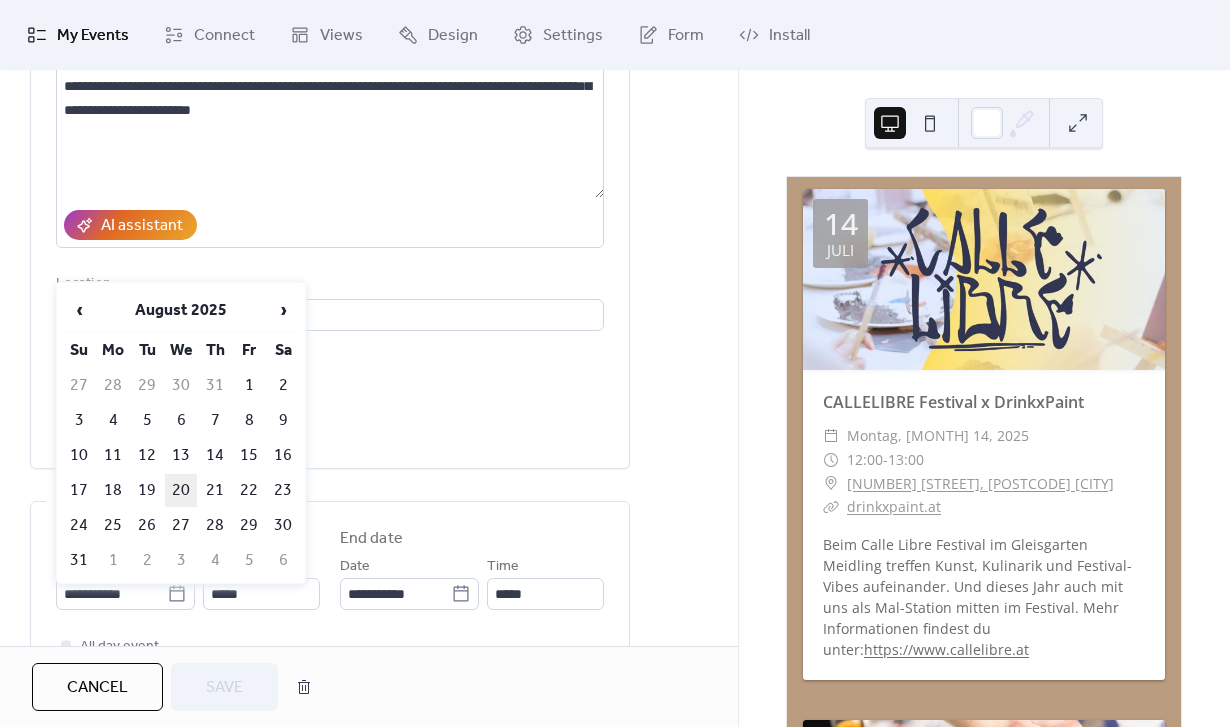 click on "20" at bounding box center [181, 490] 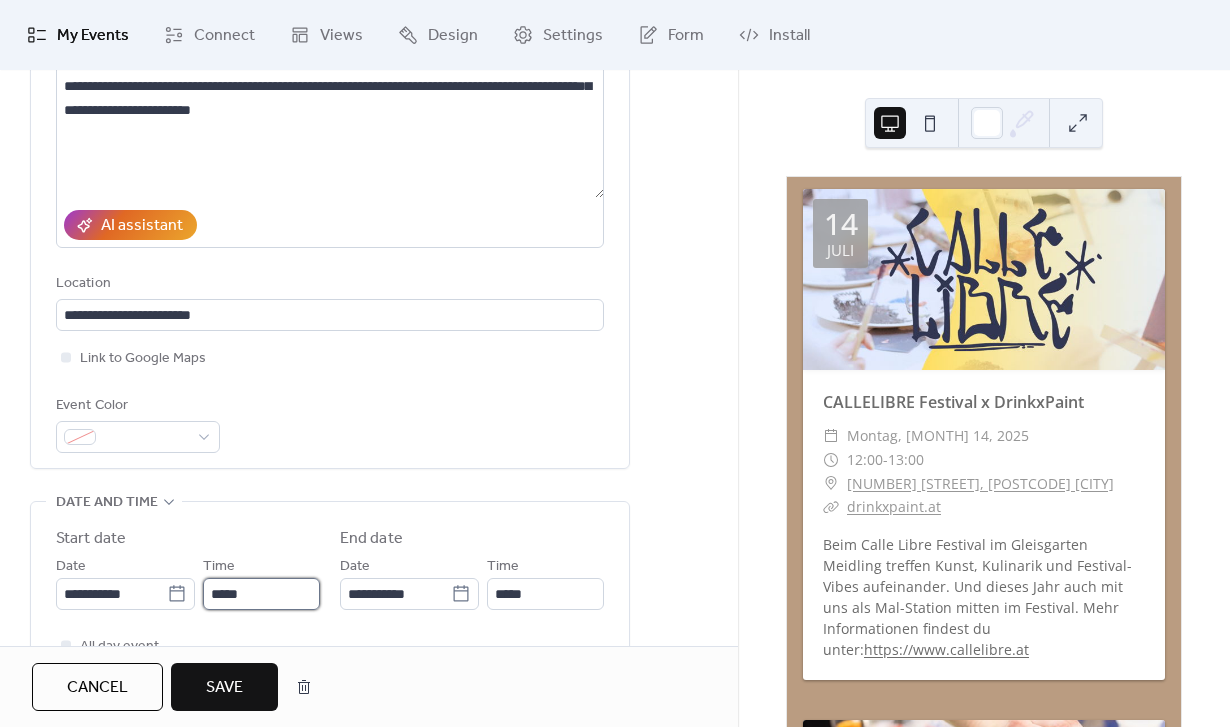click on "*****" at bounding box center [261, 594] 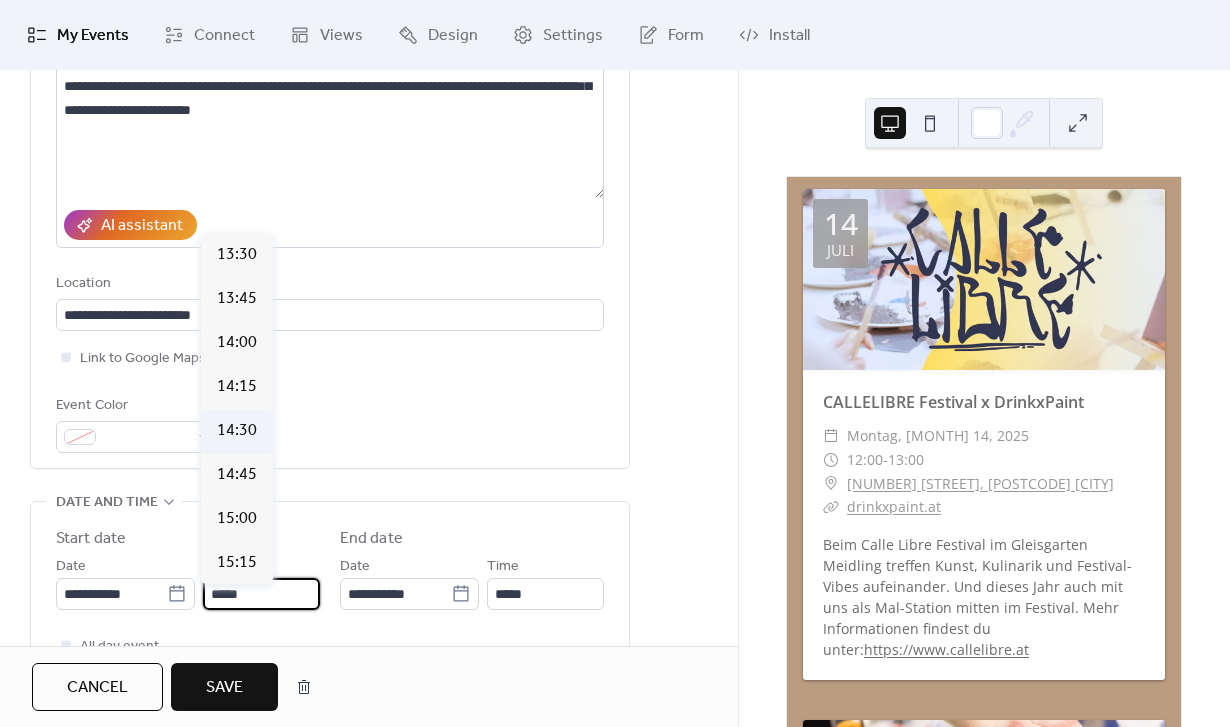 scroll, scrollTop: 2378, scrollLeft: 0, axis: vertical 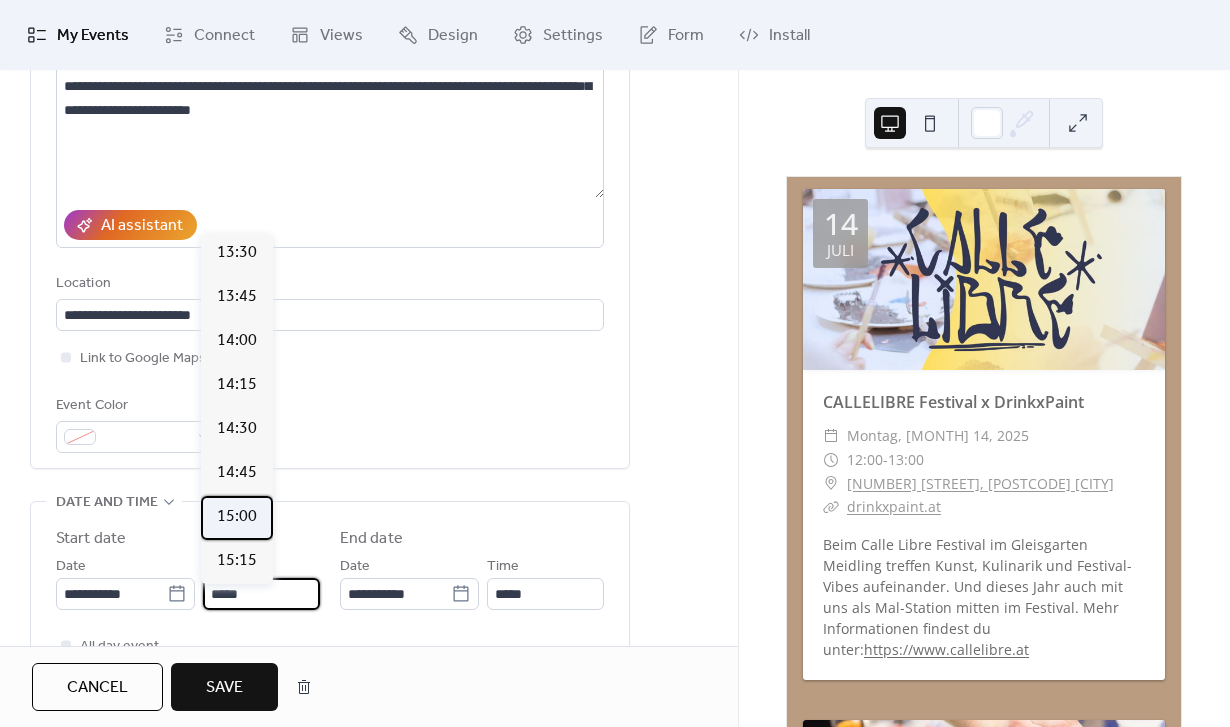 click on "15:00" at bounding box center (237, 517) 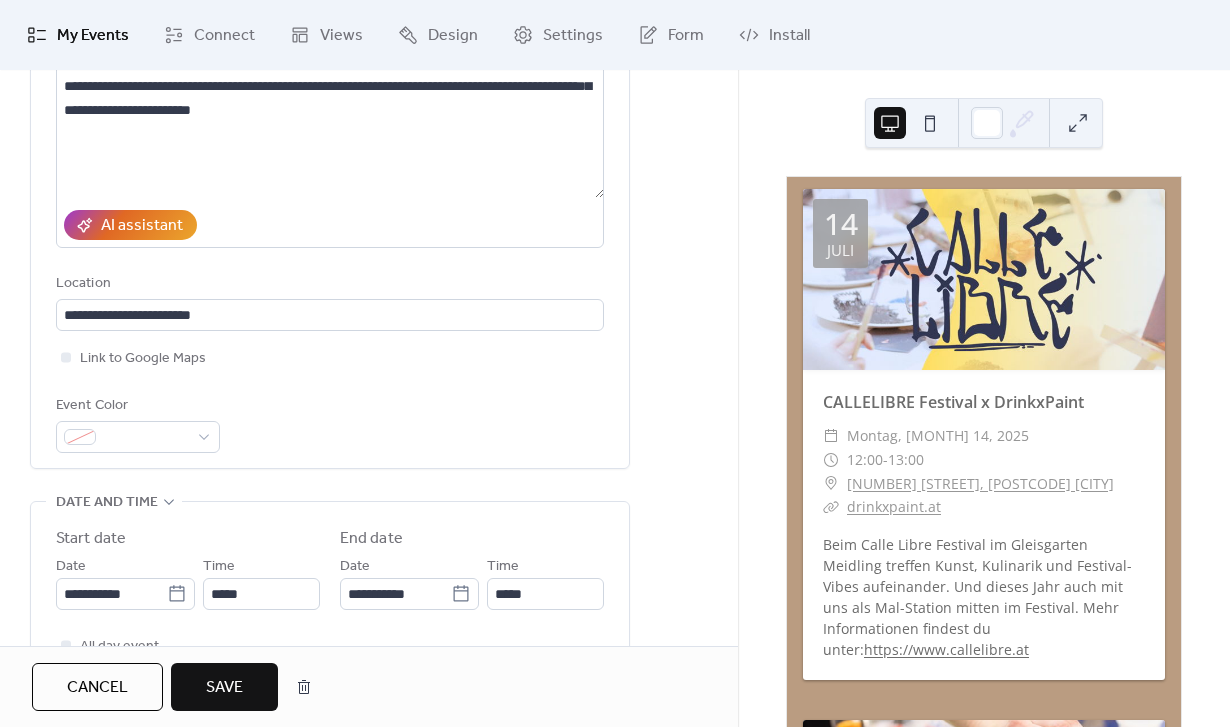 click on "Save" at bounding box center (224, 687) 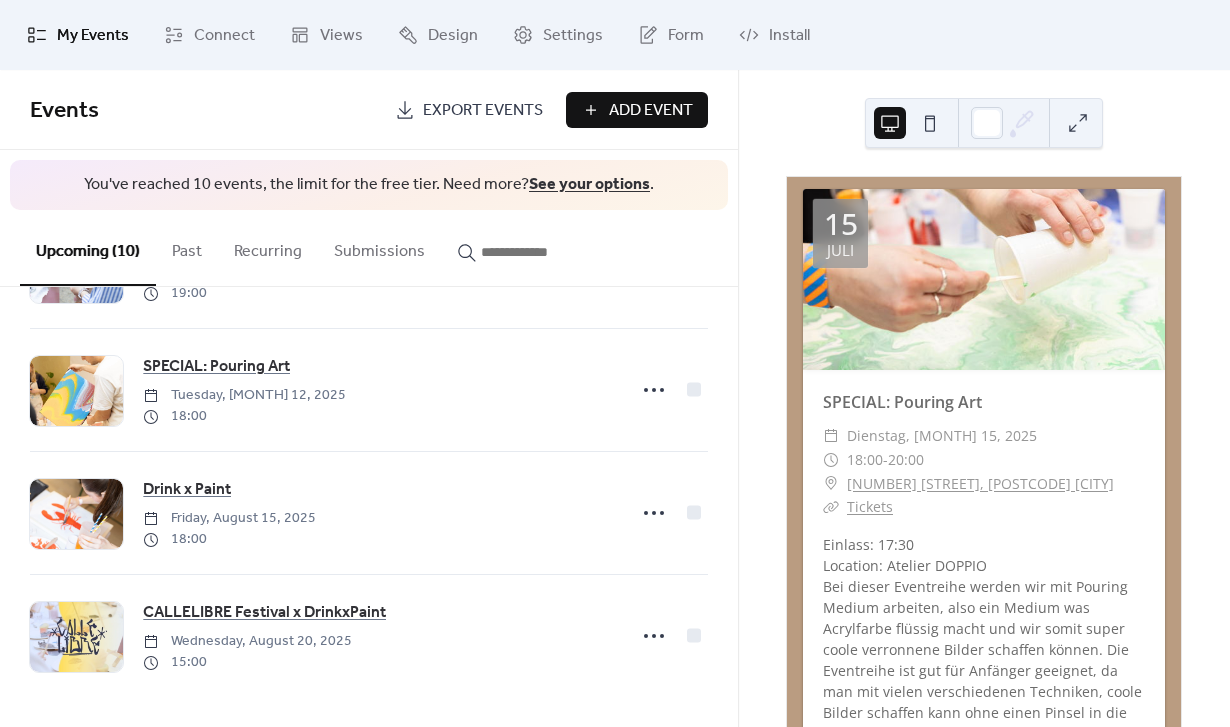 scroll, scrollTop: 850, scrollLeft: 0, axis: vertical 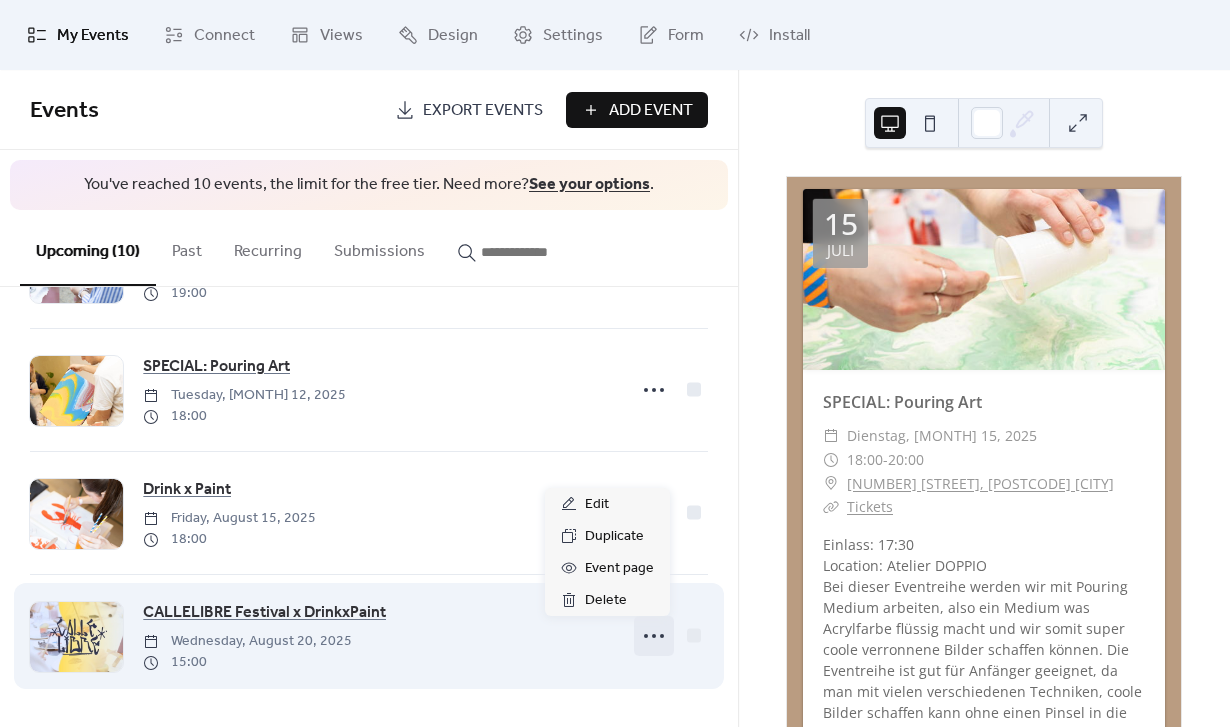 click 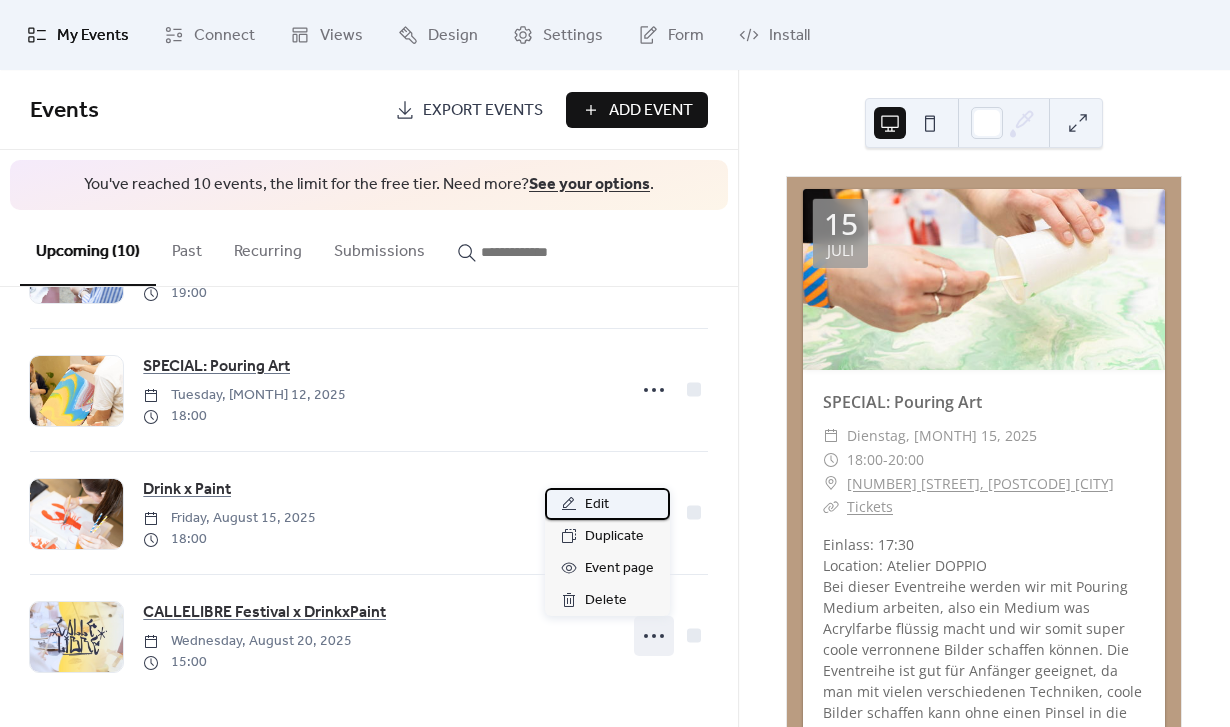 click on "Edit" at bounding box center (607, 504) 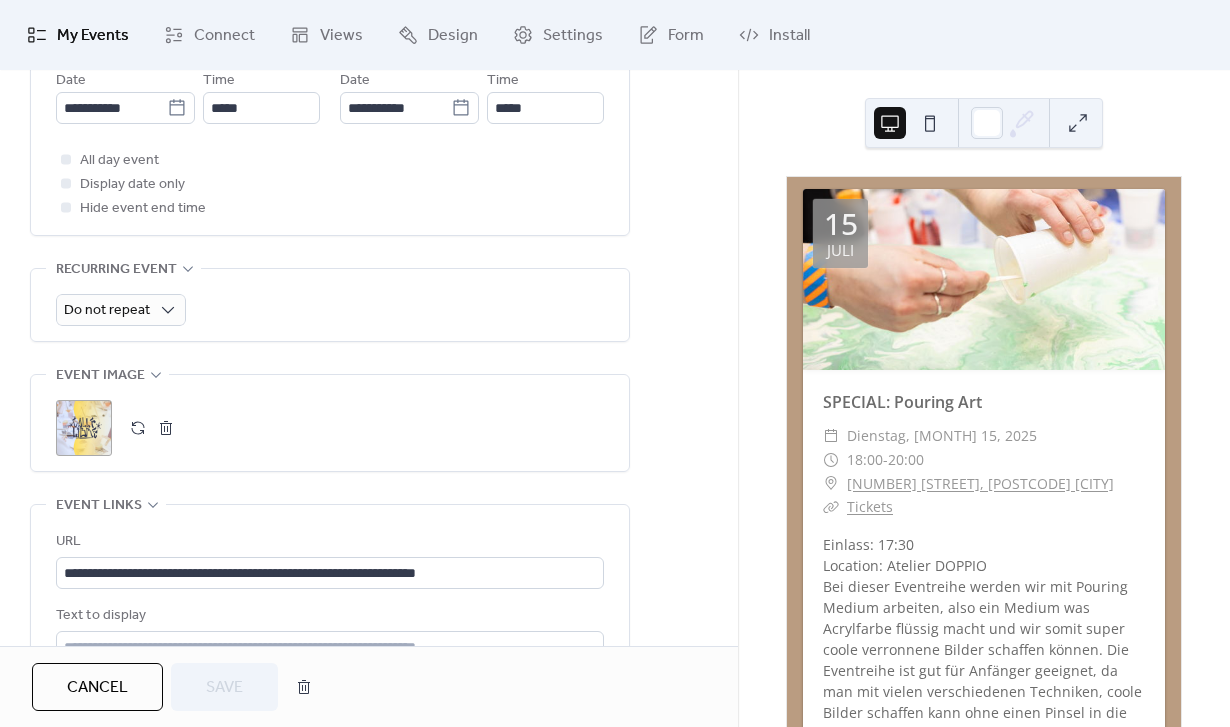 scroll, scrollTop: 673, scrollLeft: 0, axis: vertical 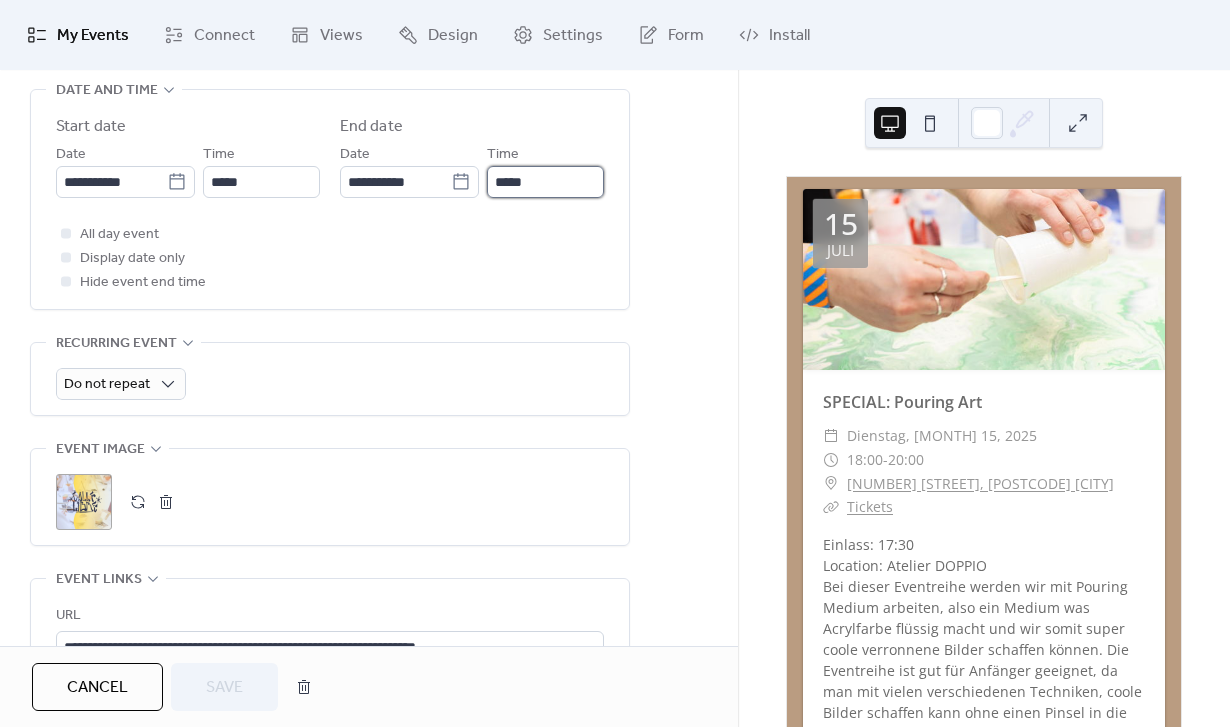 click on "*****" at bounding box center [545, 182] 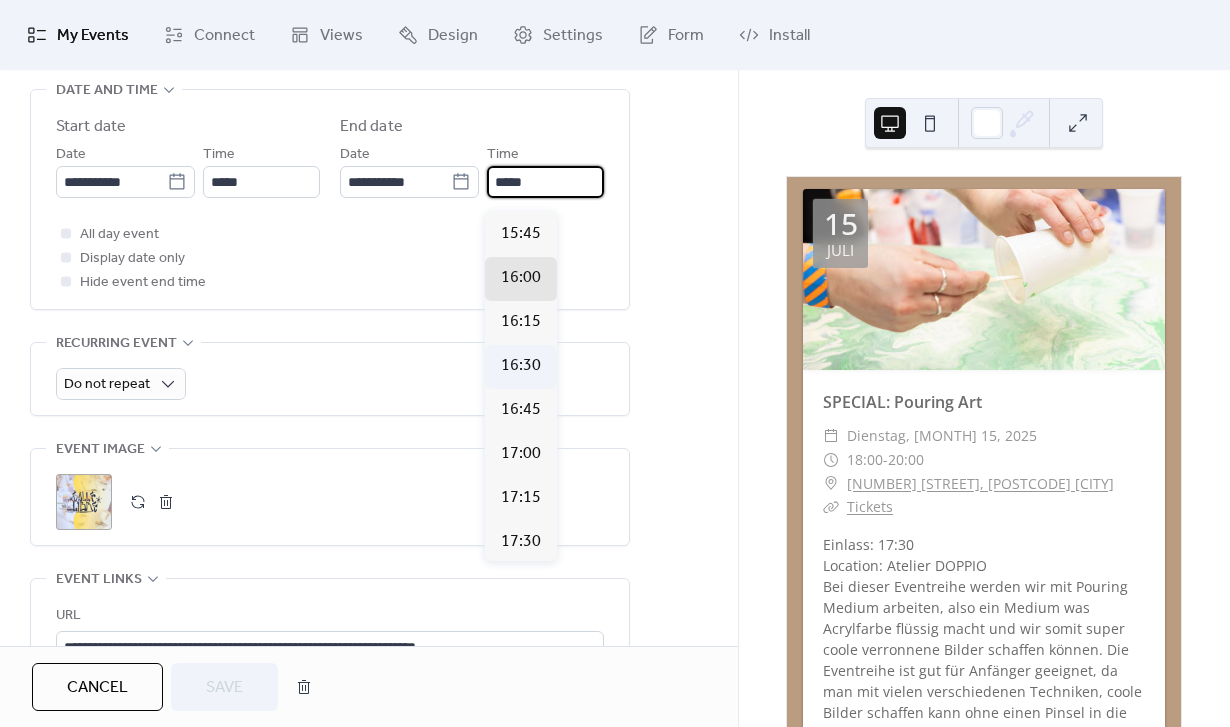 scroll, scrollTop: 284, scrollLeft: 0, axis: vertical 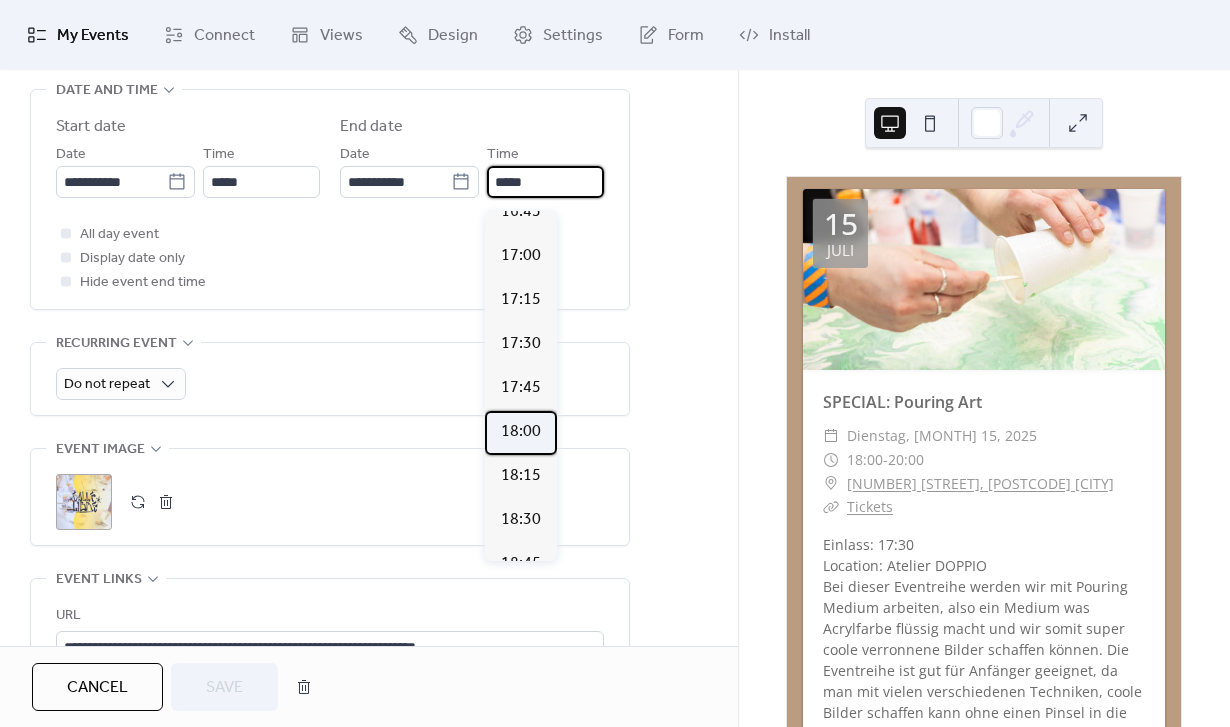 click on "18:00" at bounding box center (521, 432) 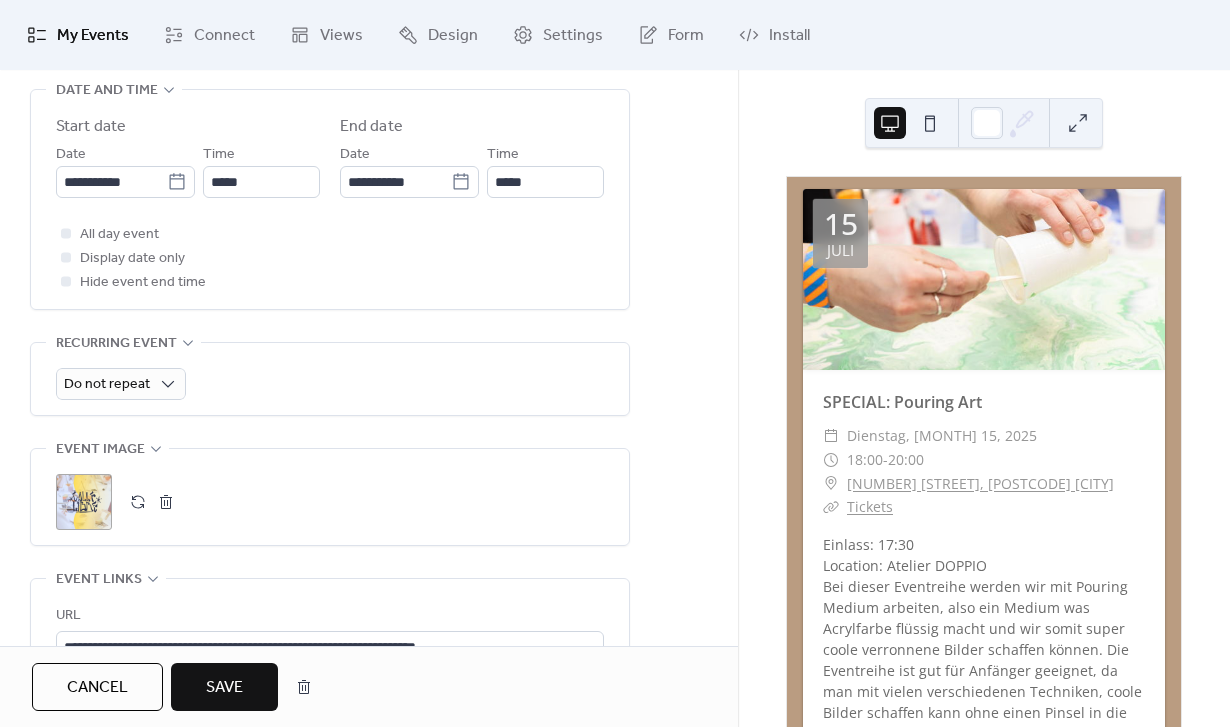 type on "*****" 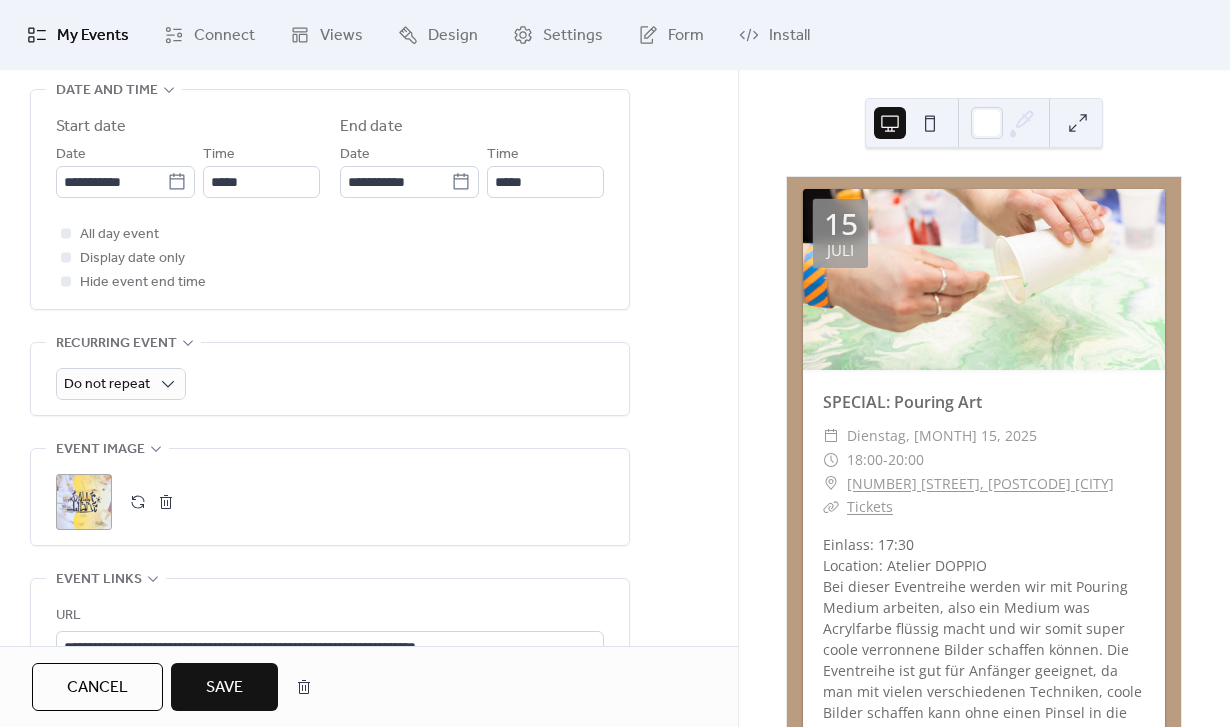 click on "Save" at bounding box center (224, 688) 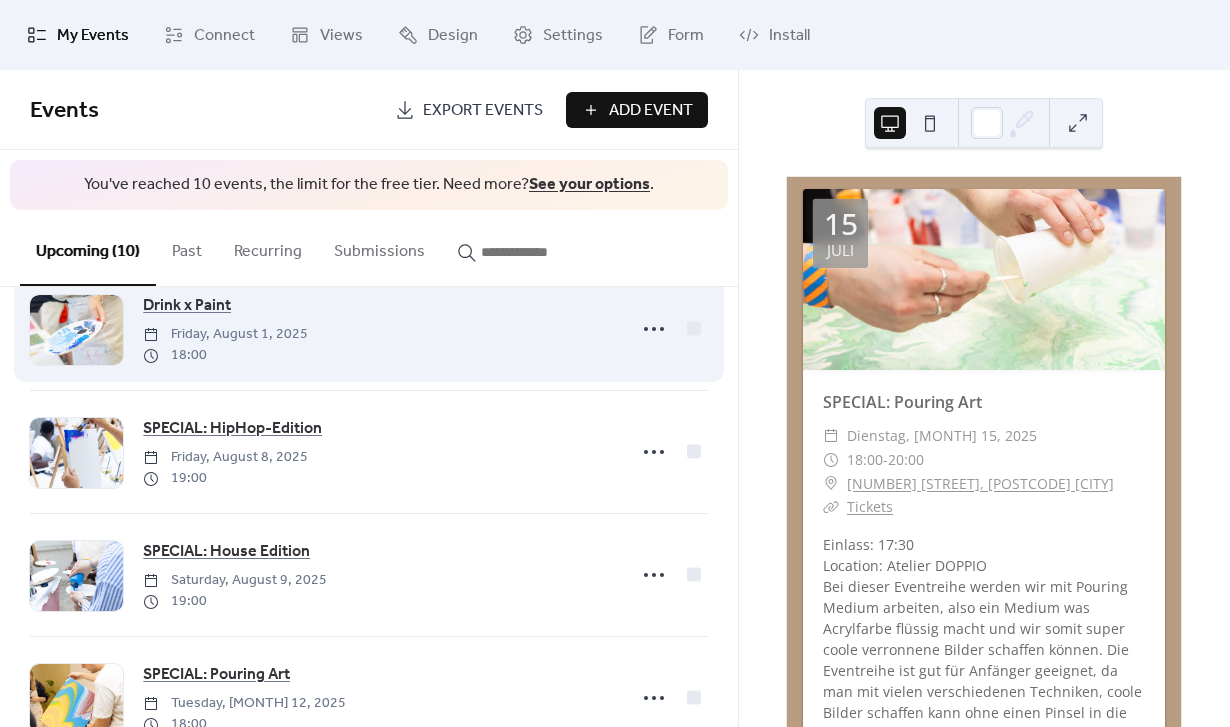scroll, scrollTop: 423, scrollLeft: 0, axis: vertical 